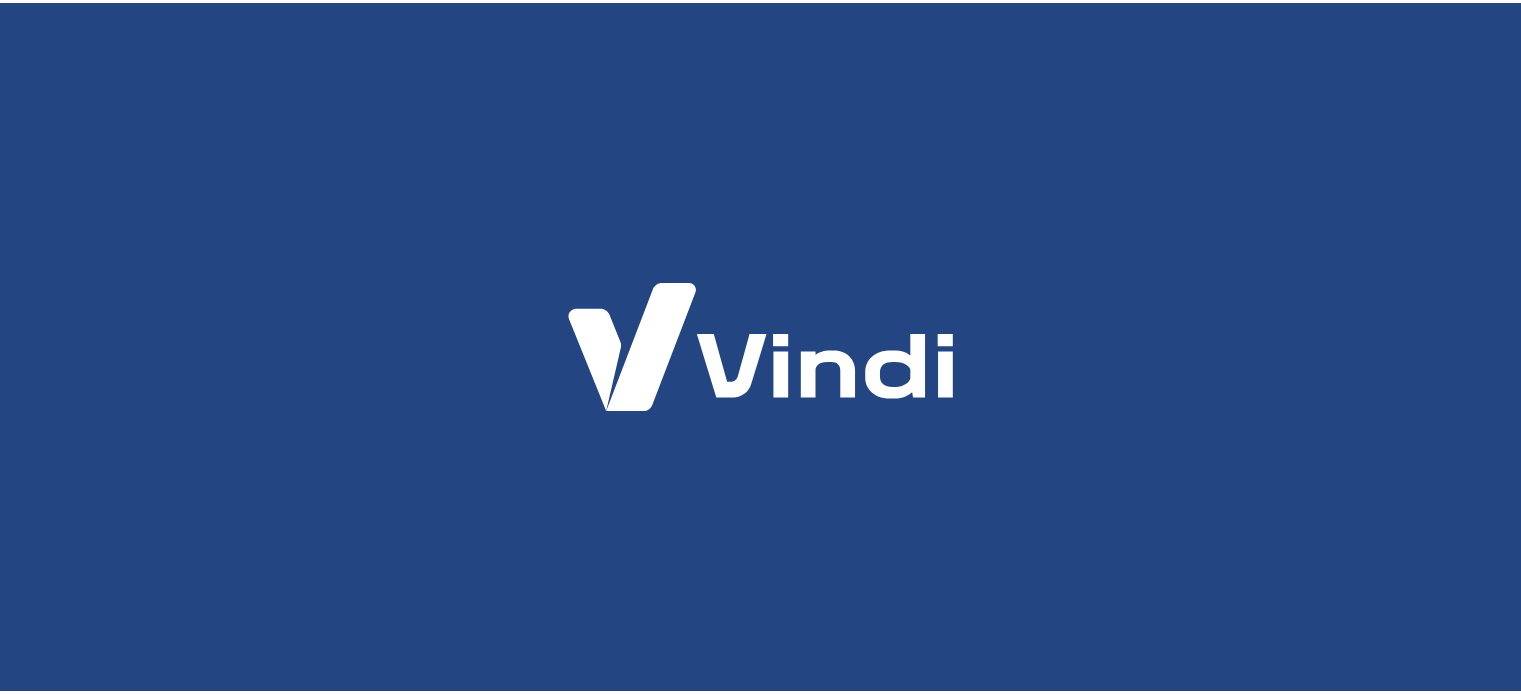 scroll, scrollTop: 0, scrollLeft: 0, axis: both 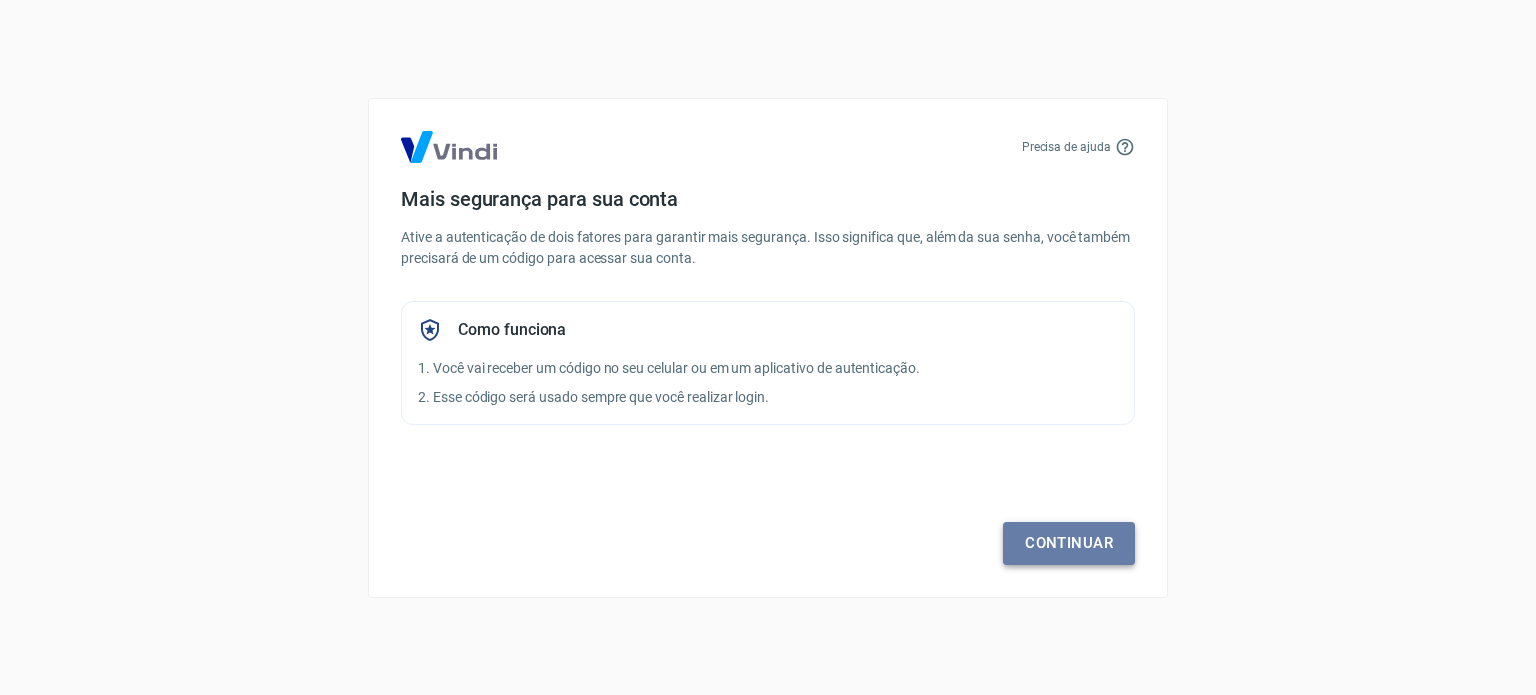 click on "Continuar" at bounding box center (1069, 543) 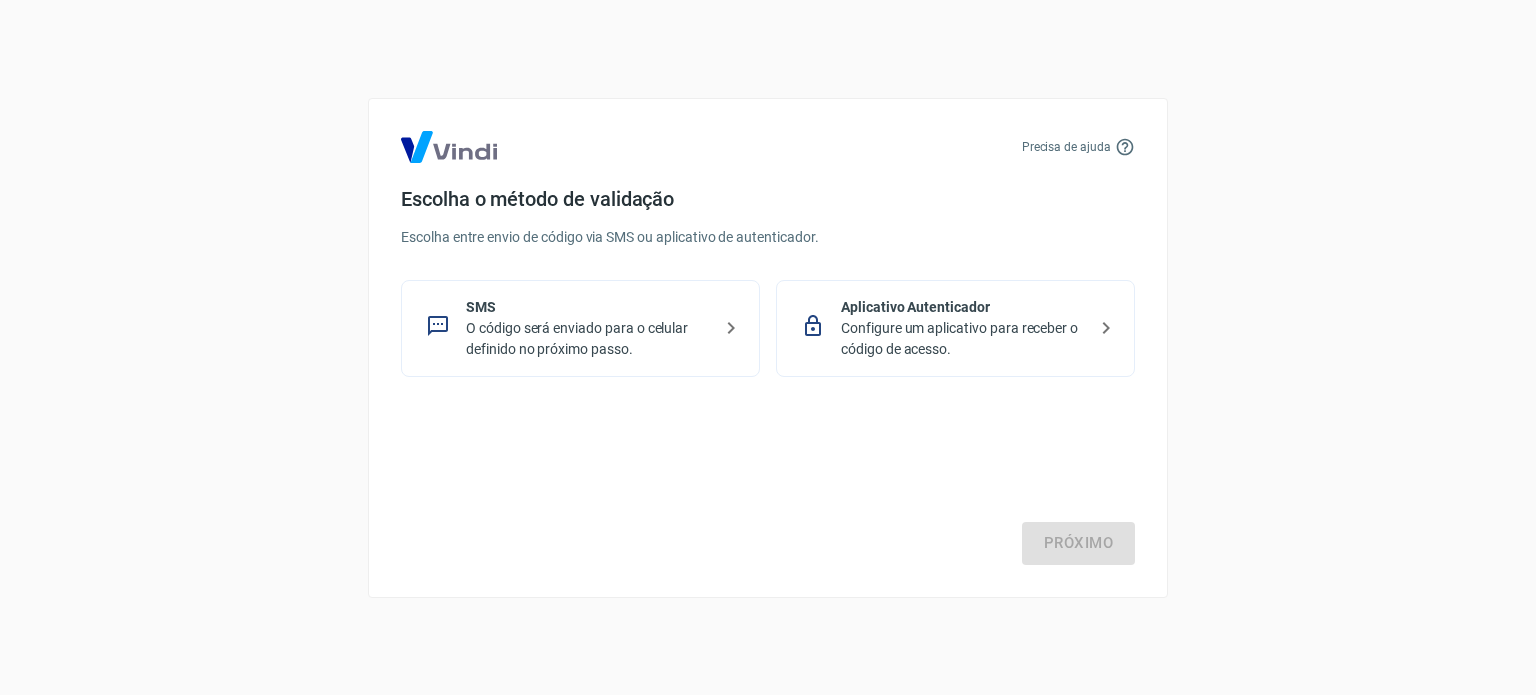 click on "SMS" at bounding box center [588, 307] 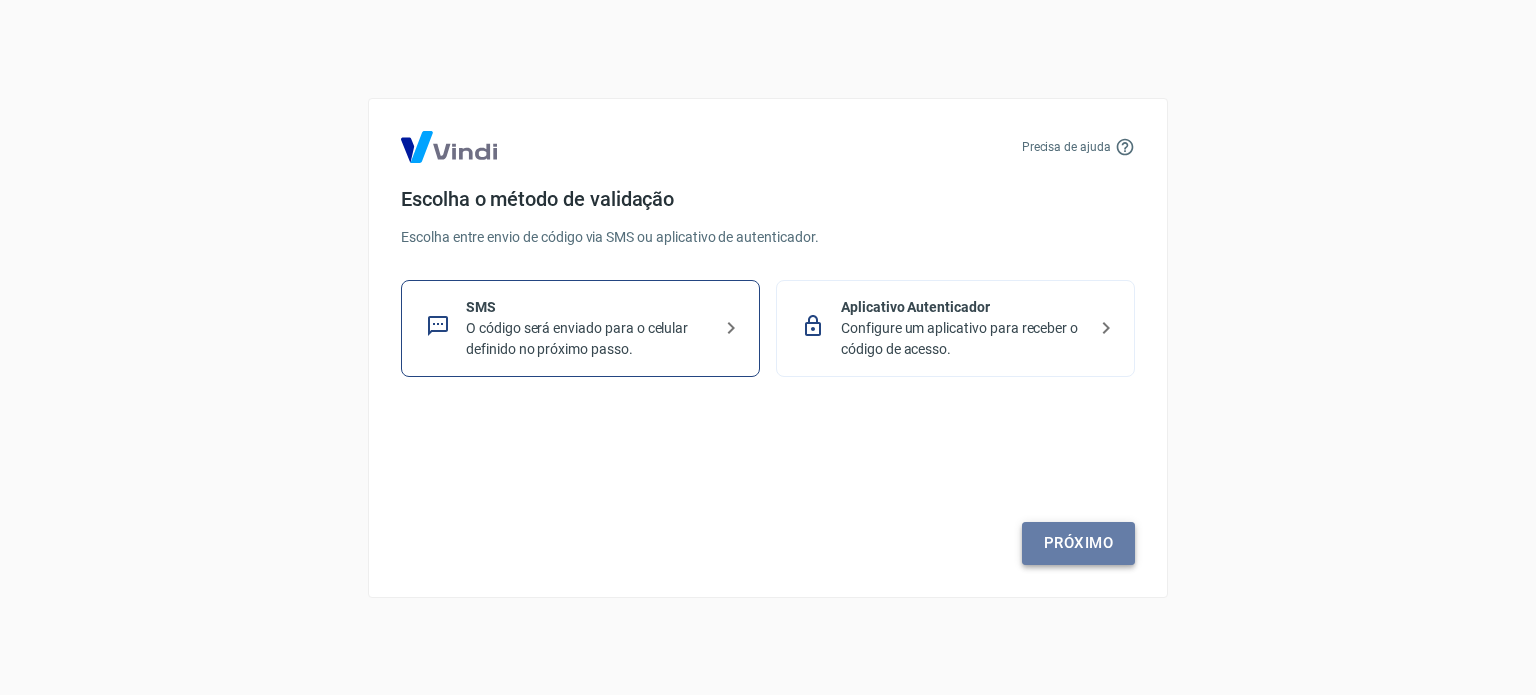click on "Próximo" at bounding box center [1078, 543] 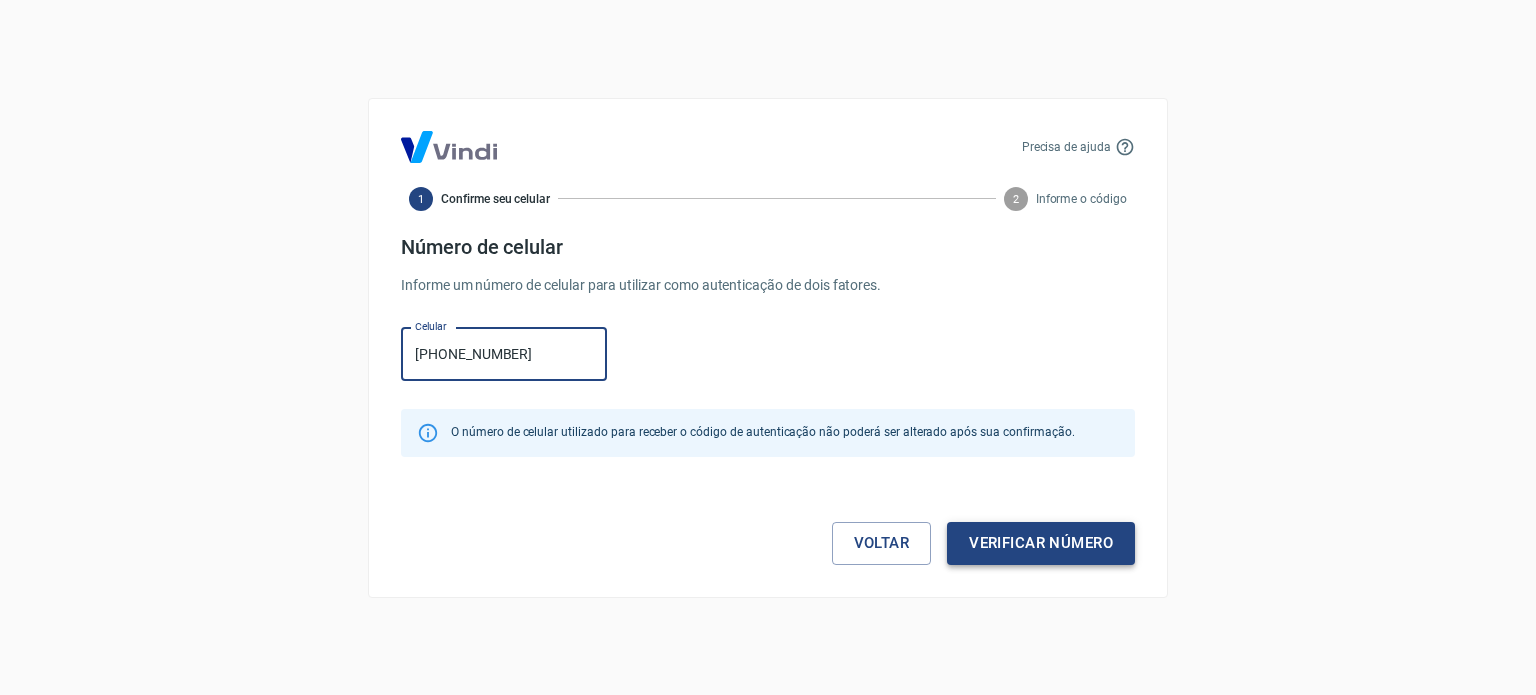 type on "[PHONE_NUMBER]" 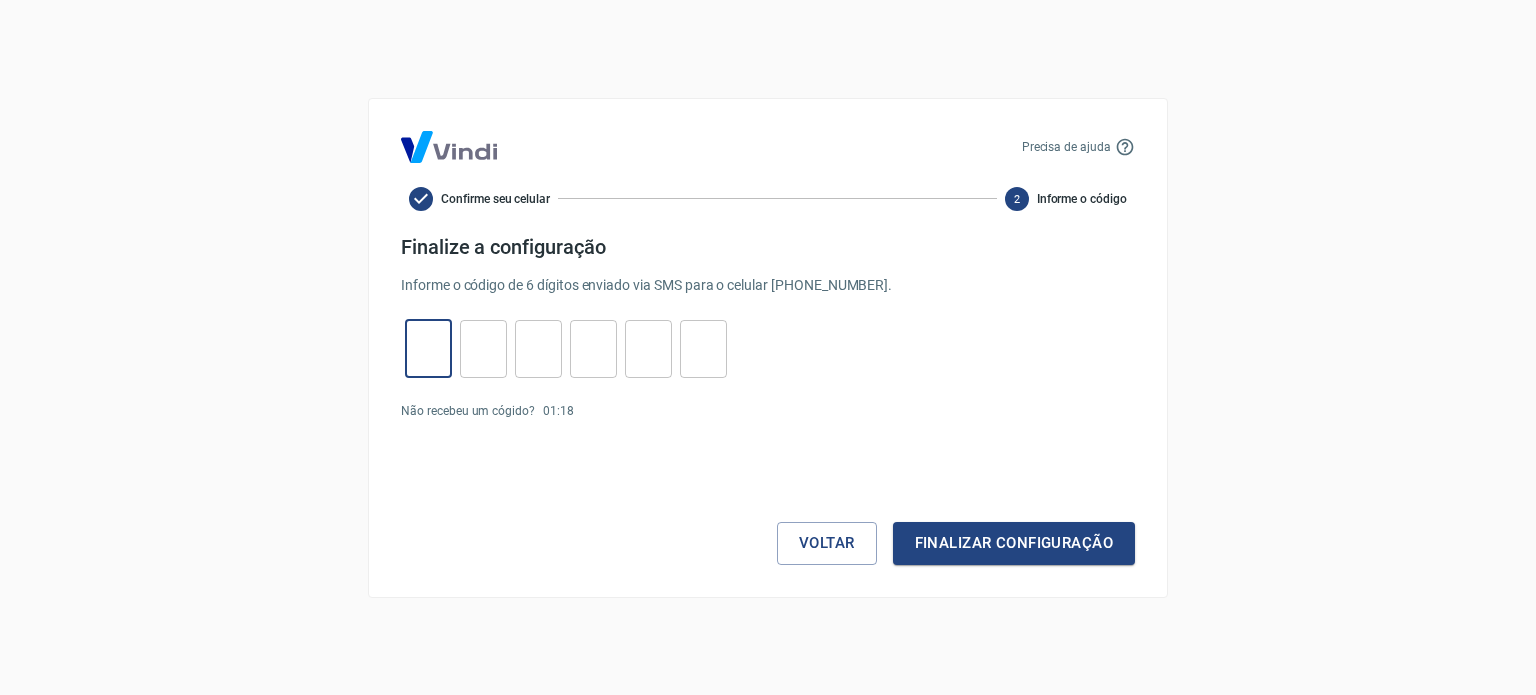 click at bounding box center (428, 348) 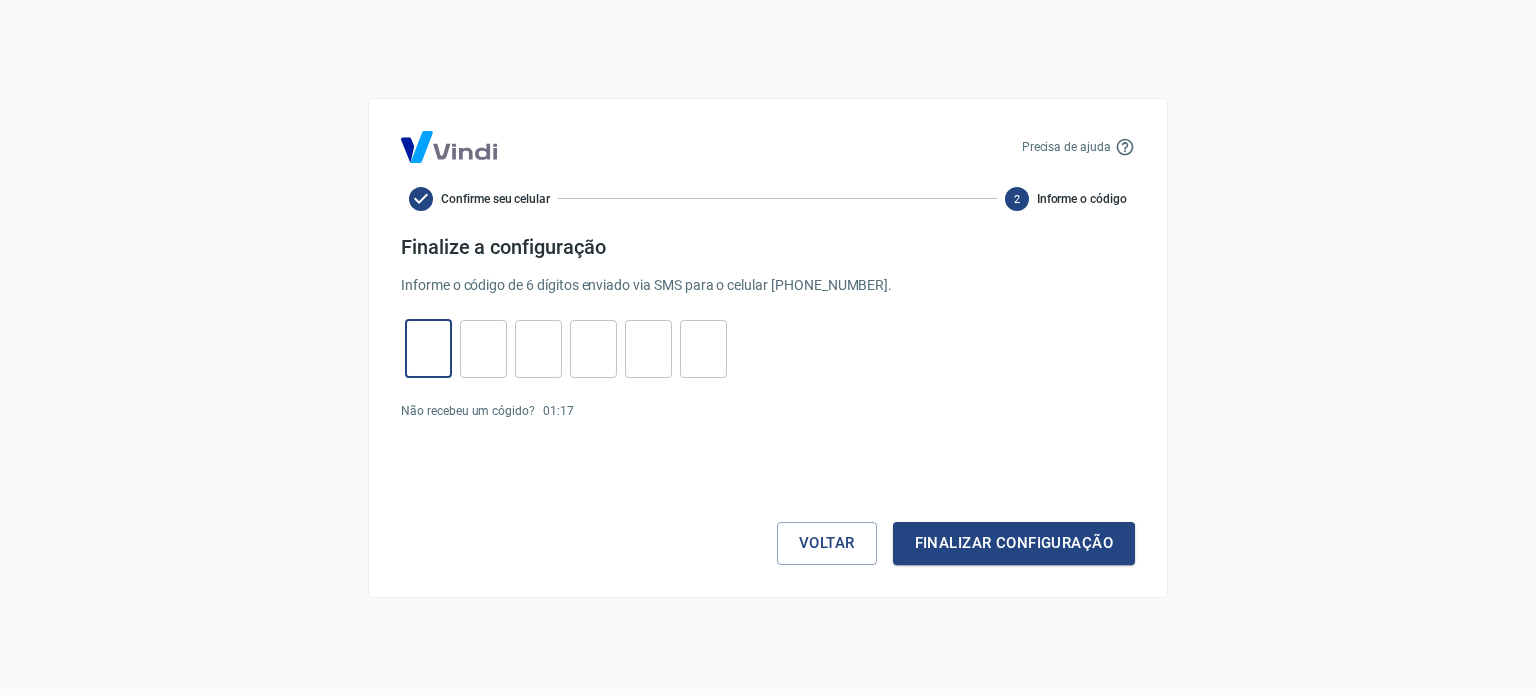 type on "3" 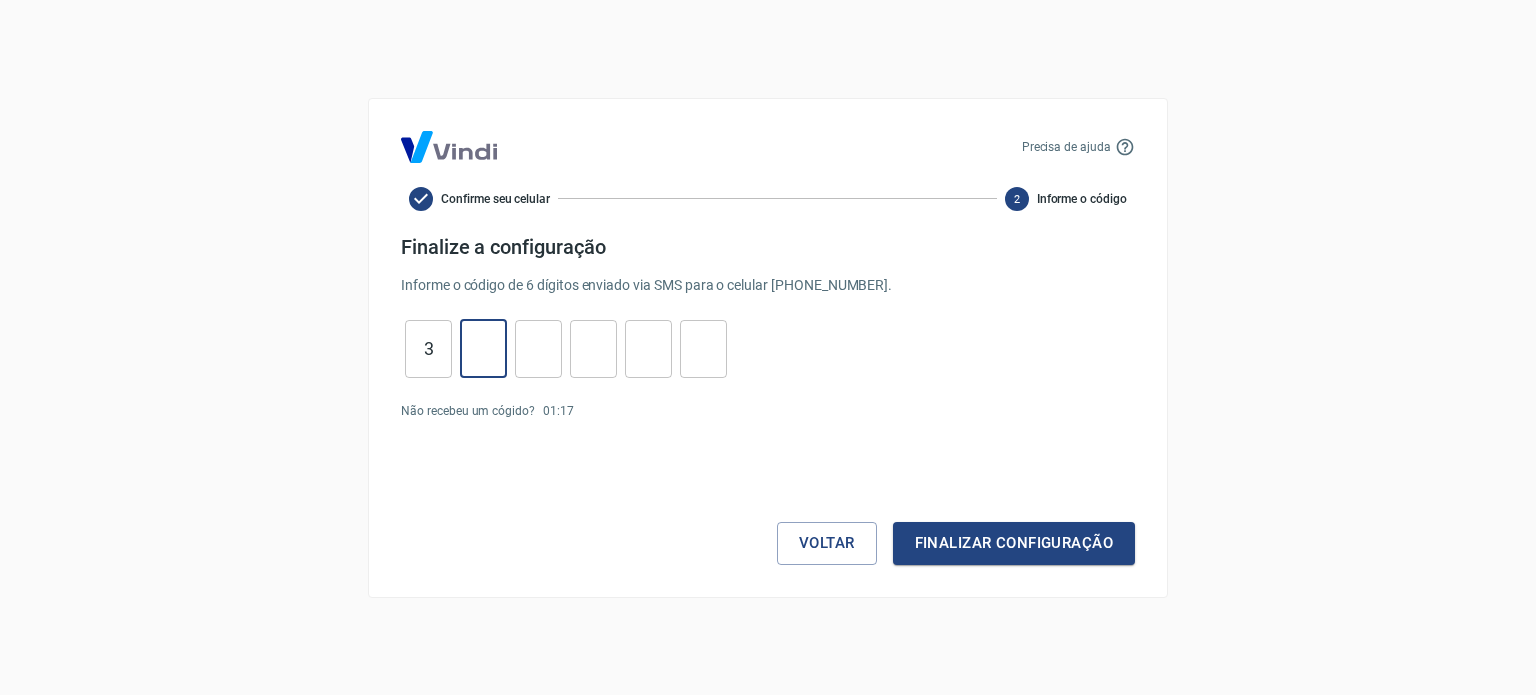 type on "8" 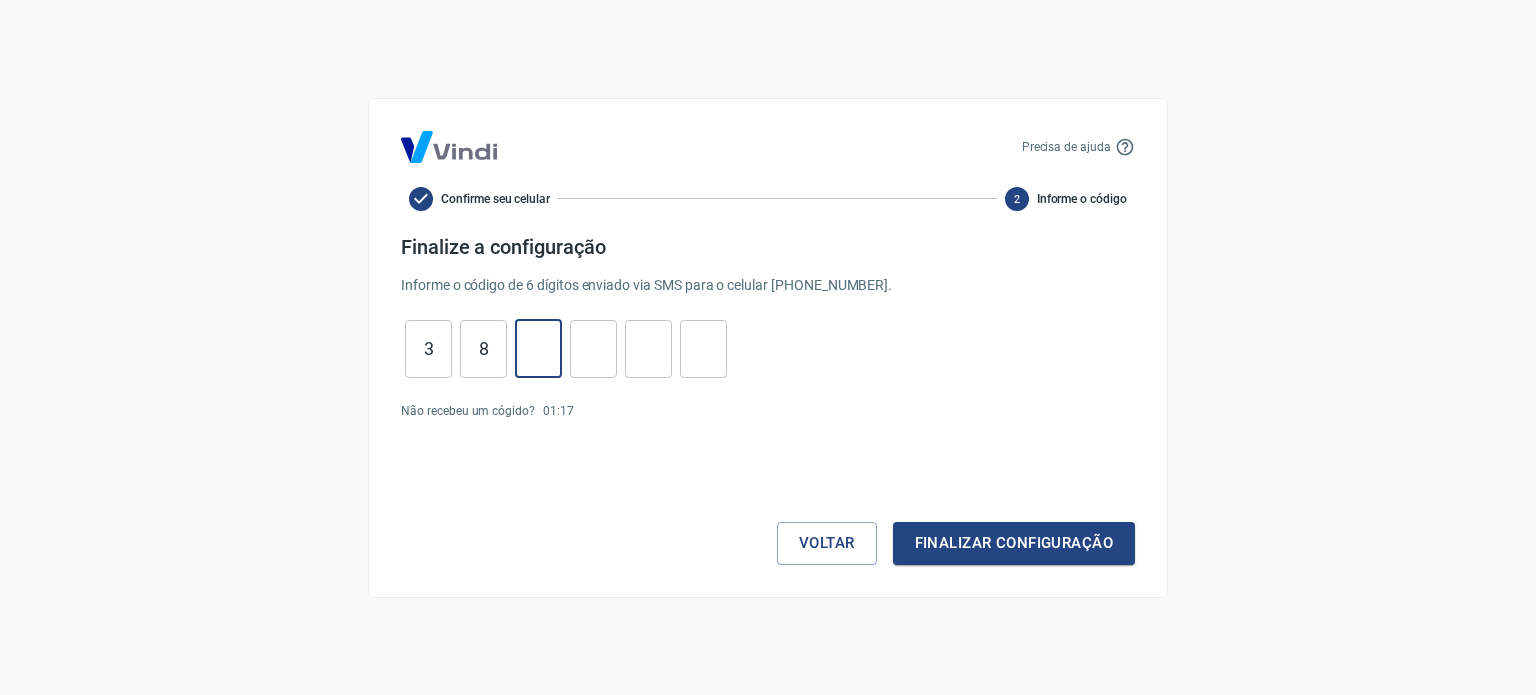 type on "7" 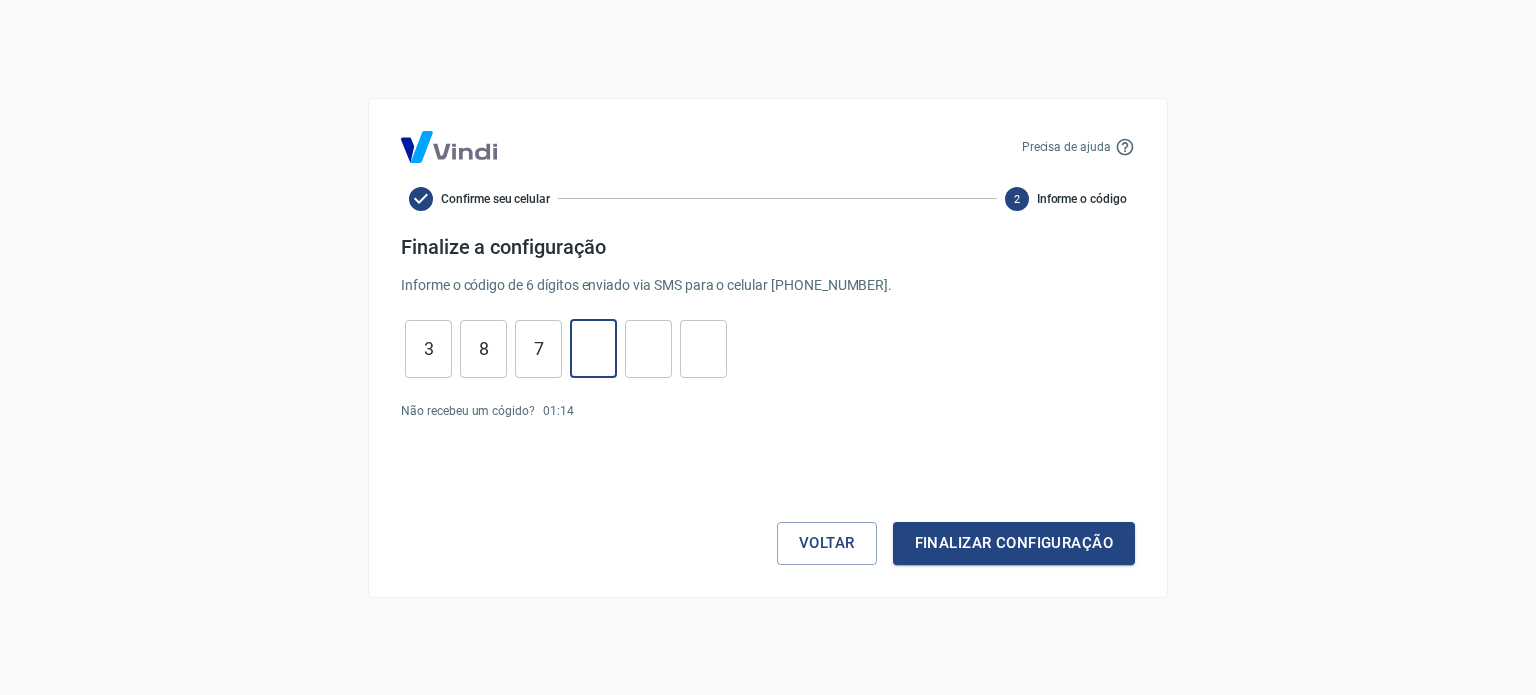 type on "3" 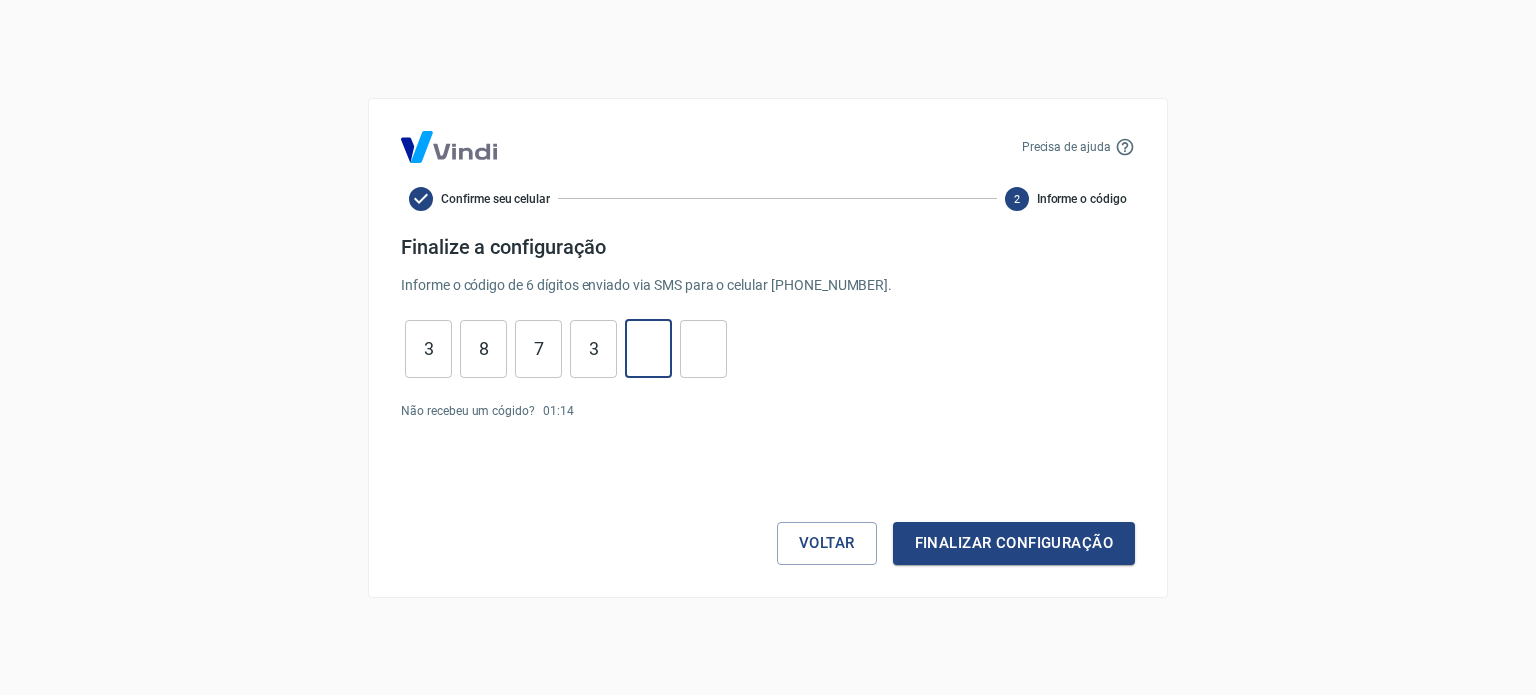 type on "5" 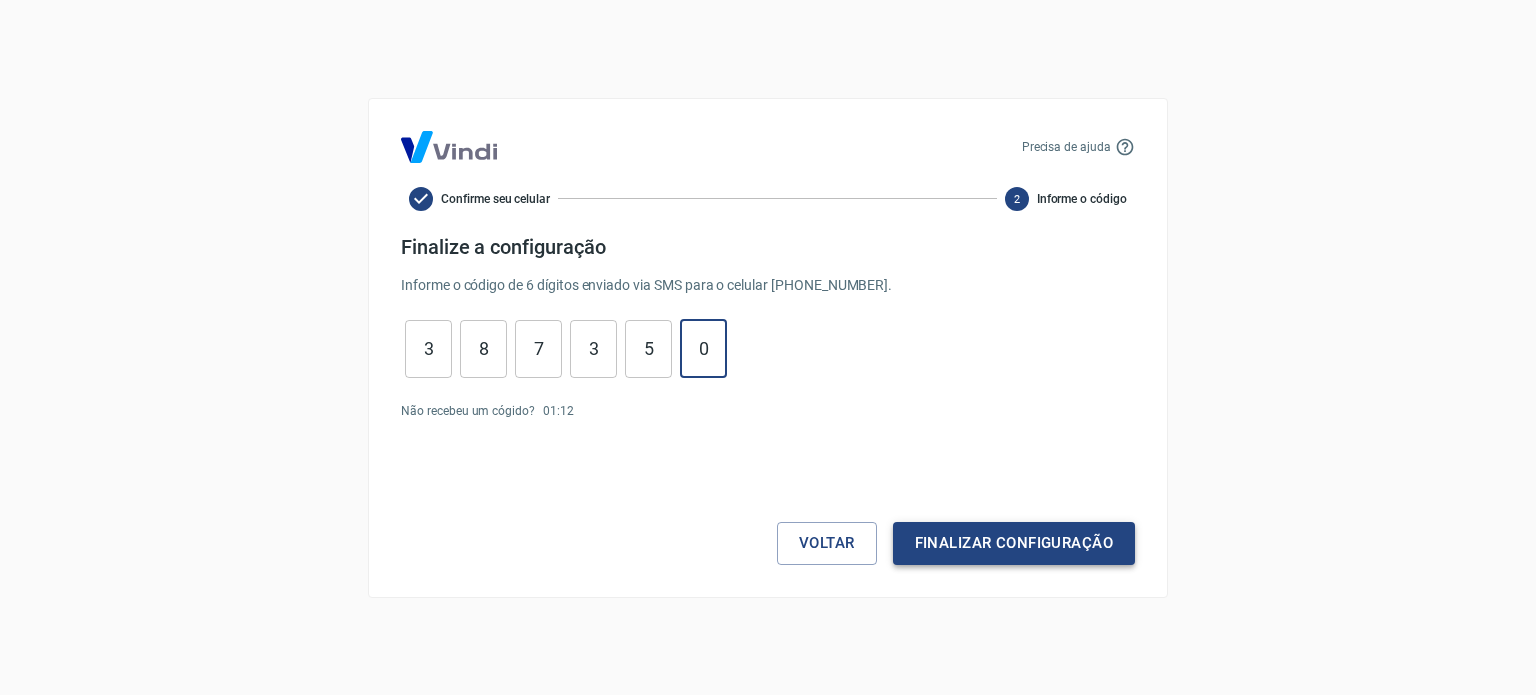type on "0" 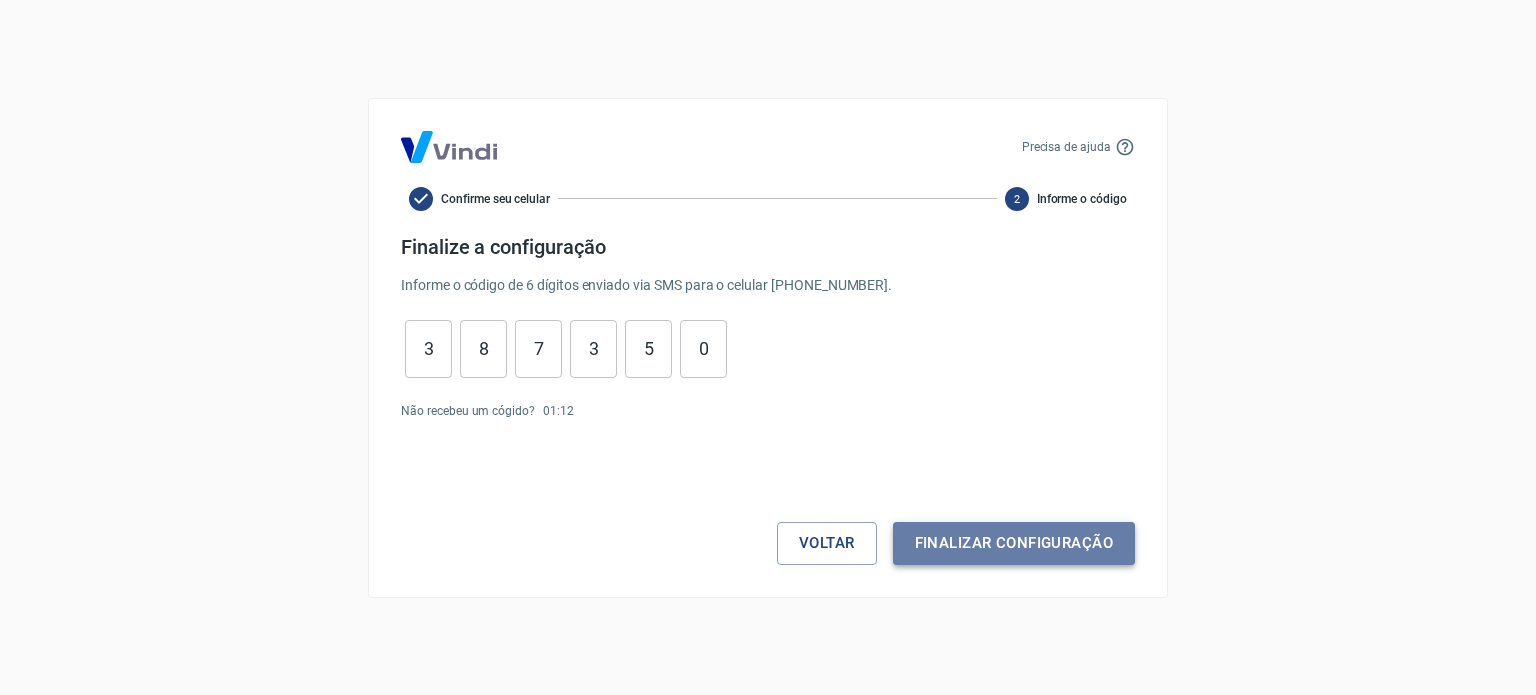 click on "Finalizar configuração" at bounding box center (1014, 543) 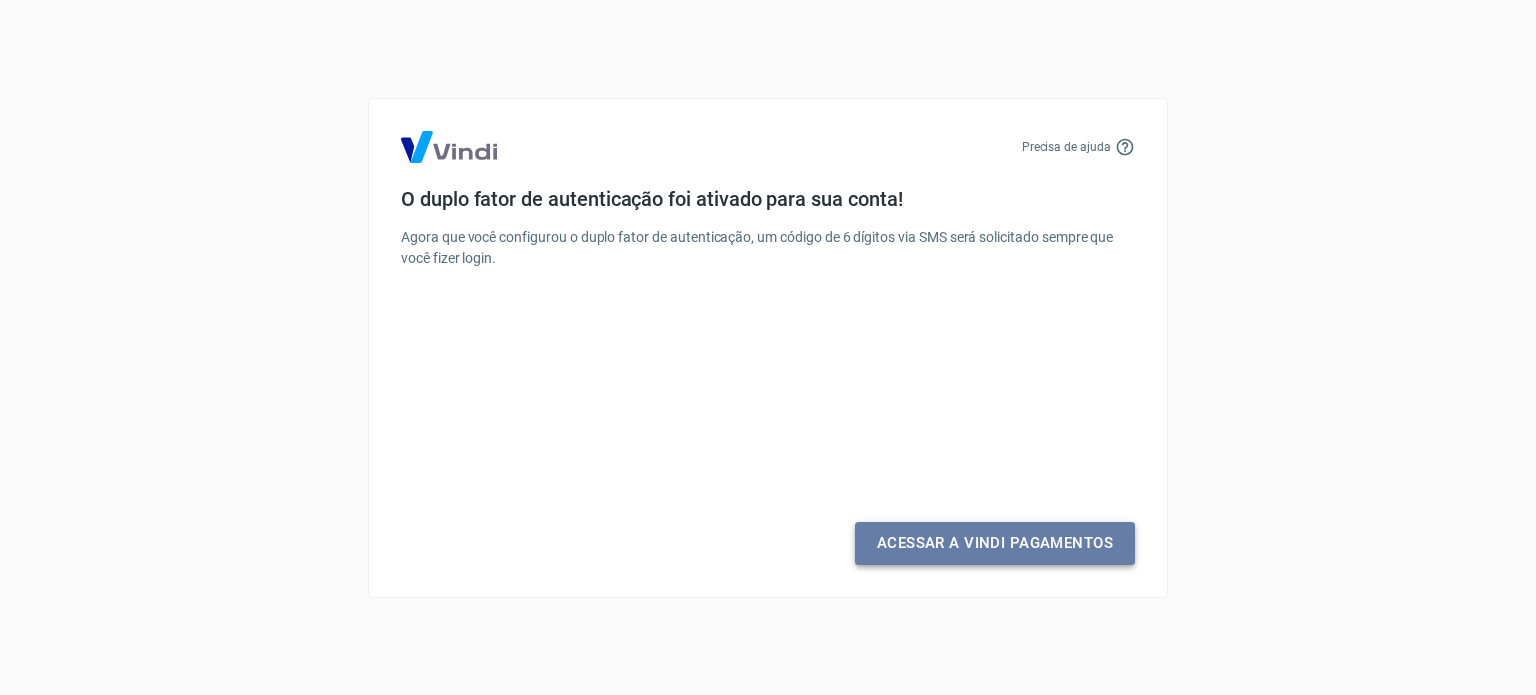 click on "Acessar a Vindi Pagamentos" at bounding box center (995, 543) 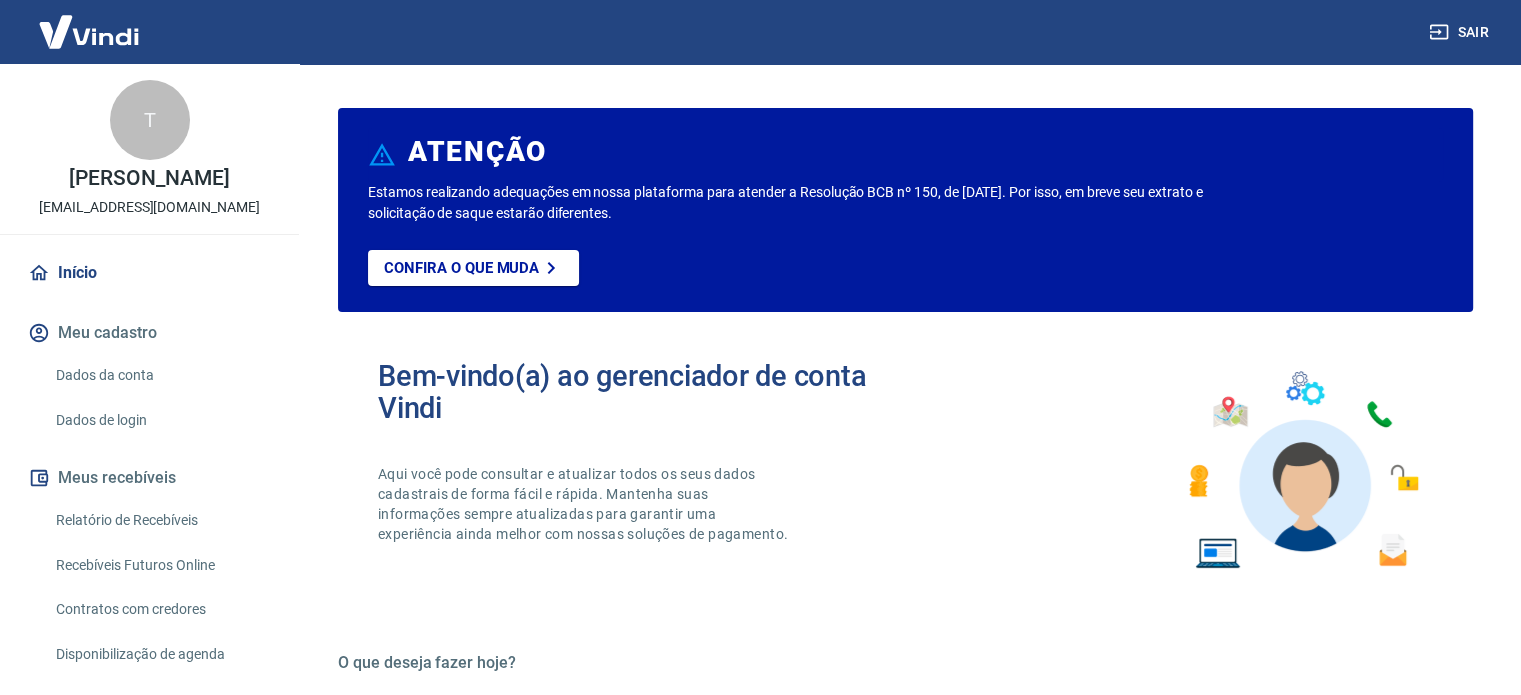 scroll, scrollTop: 0, scrollLeft: 0, axis: both 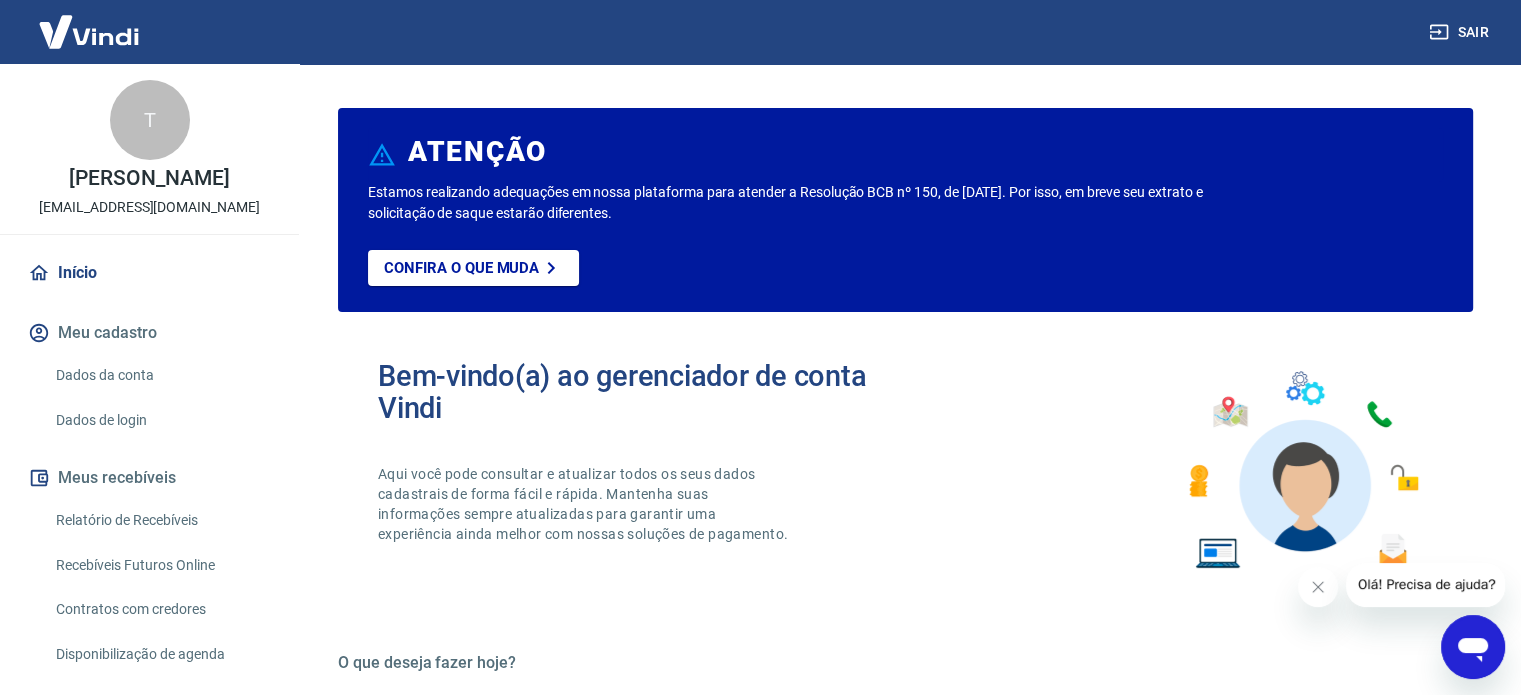 click on "Aqui você pode consultar e atualizar todos os seus dados cadastrais de forma fácil e rápida. Mantenha suas informações sempre atualizadas para garantir uma experiência ainda melhor com nossas soluções de pagamento." at bounding box center (585, 504) 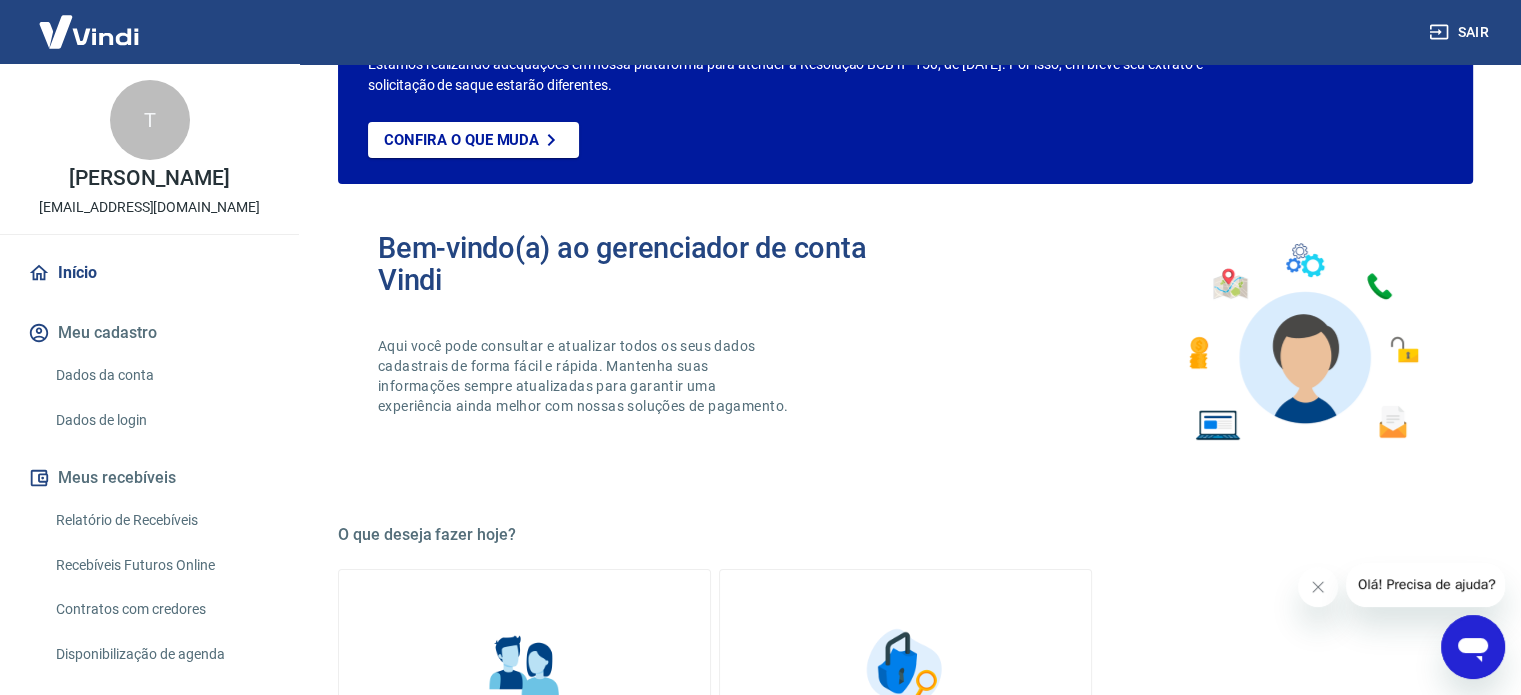scroll, scrollTop: 0, scrollLeft: 0, axis: both 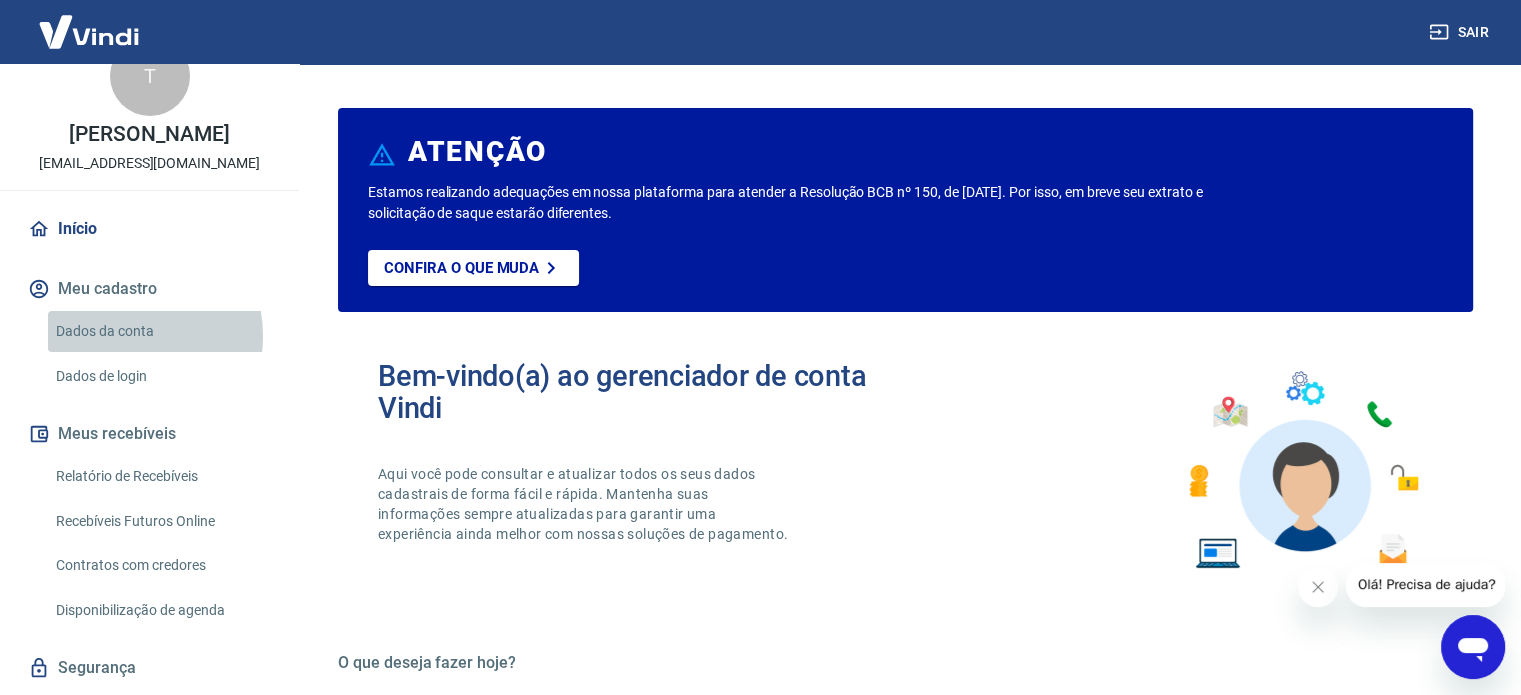 click on "Dados da conta" at bounding box center (161, 331) 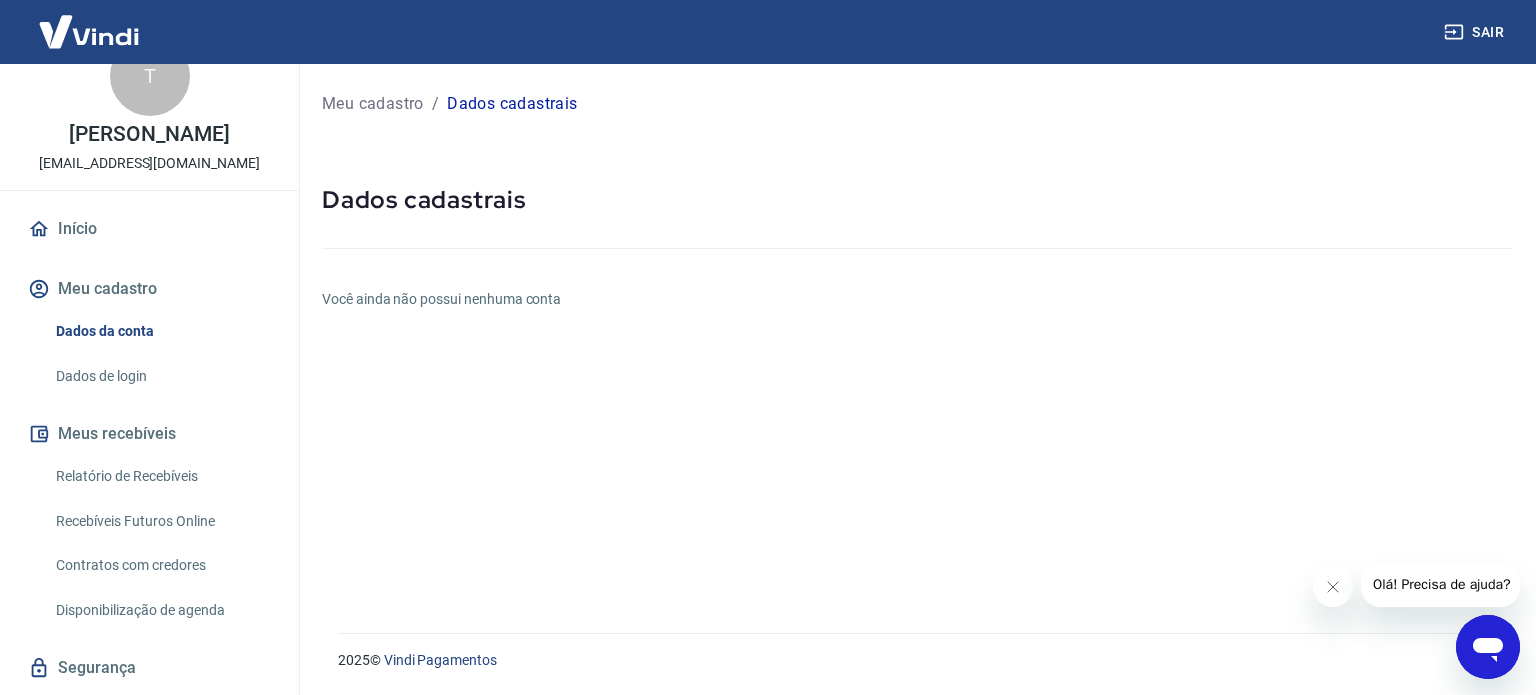 click on "Você ainda não possui nenhuma conta" at bounding box center [917, 299] 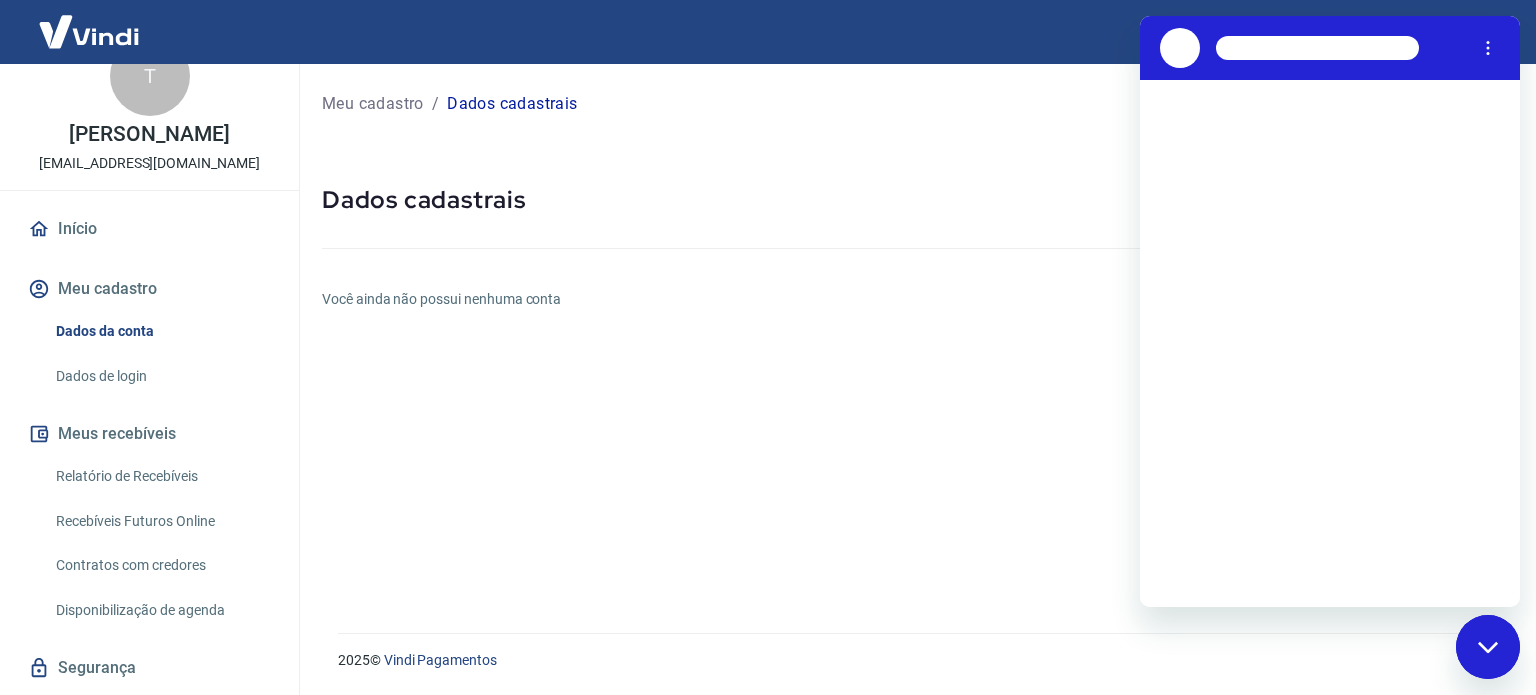 scroll, scrollTop: 0, scrollLeft: 0, axis: both 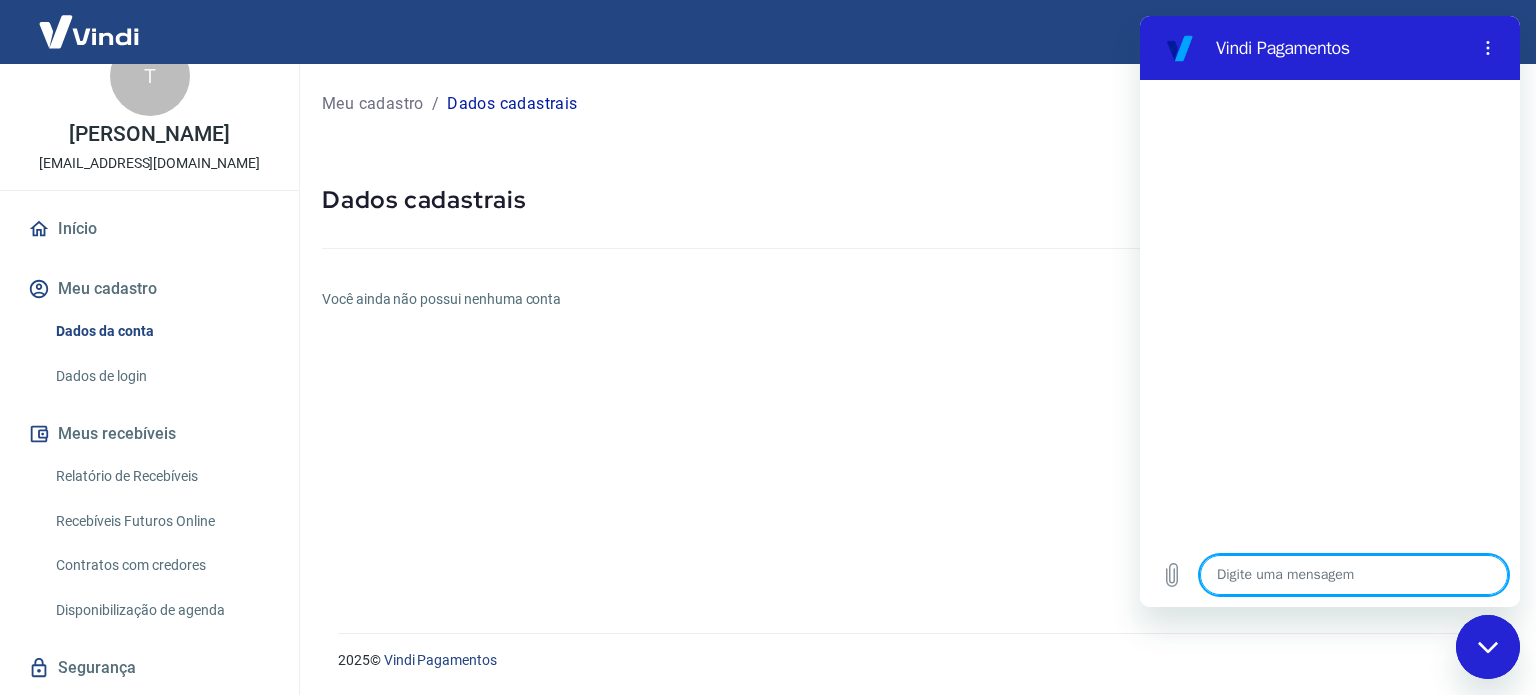 type on "c" 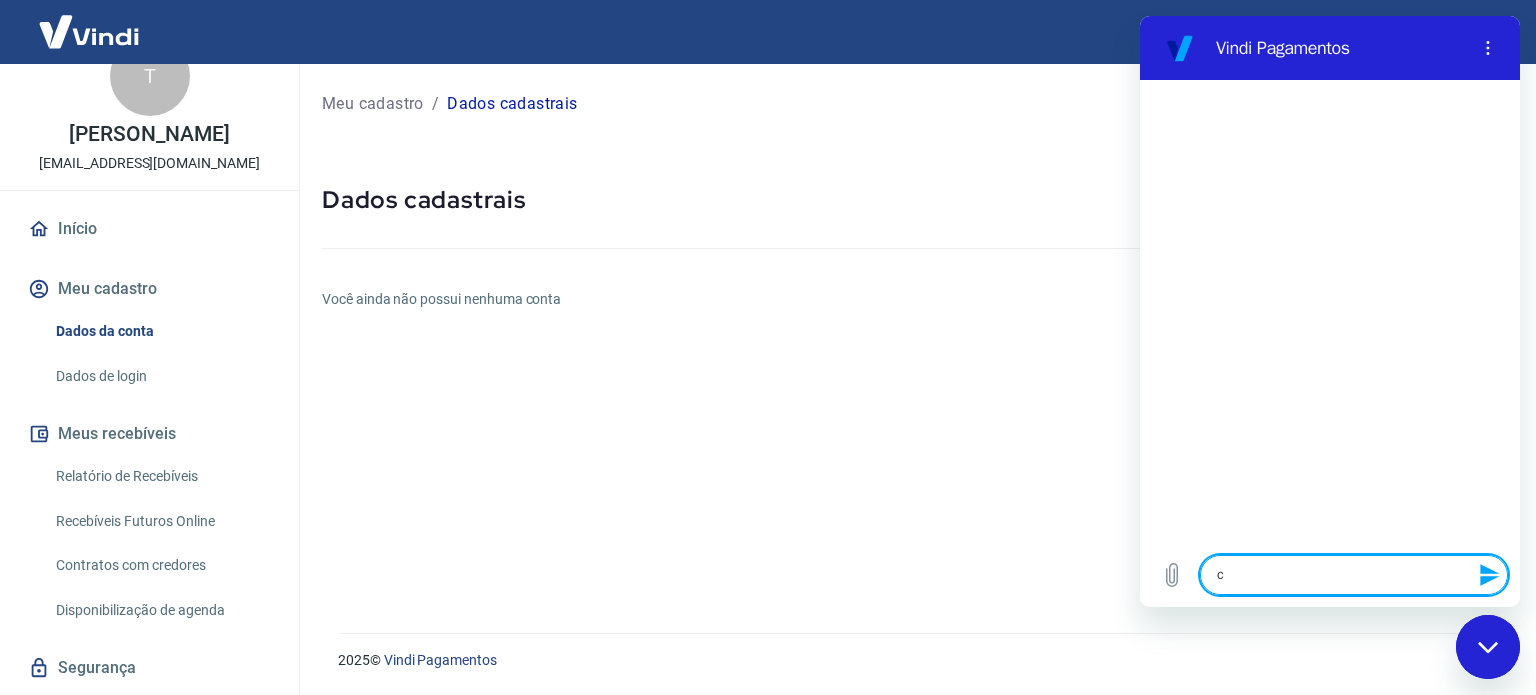 type on "co" 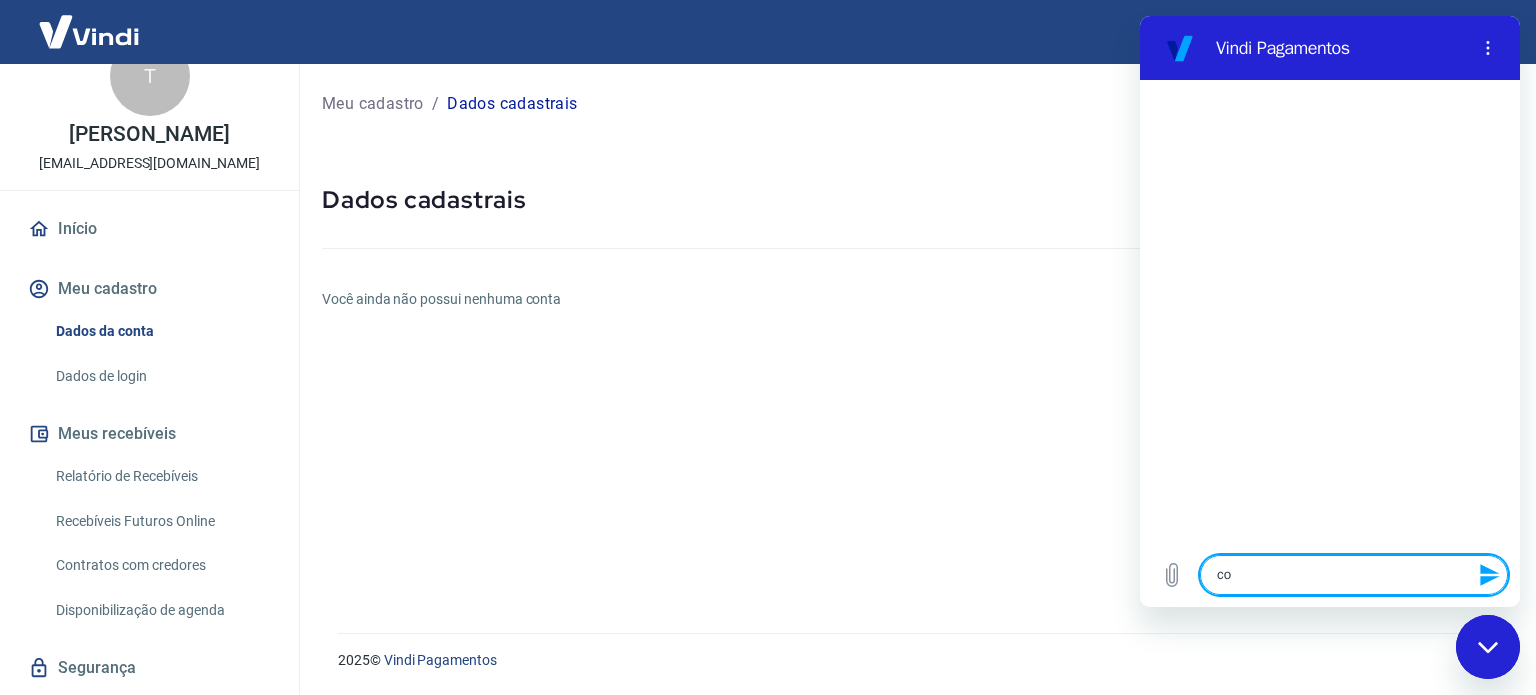 type on "com" 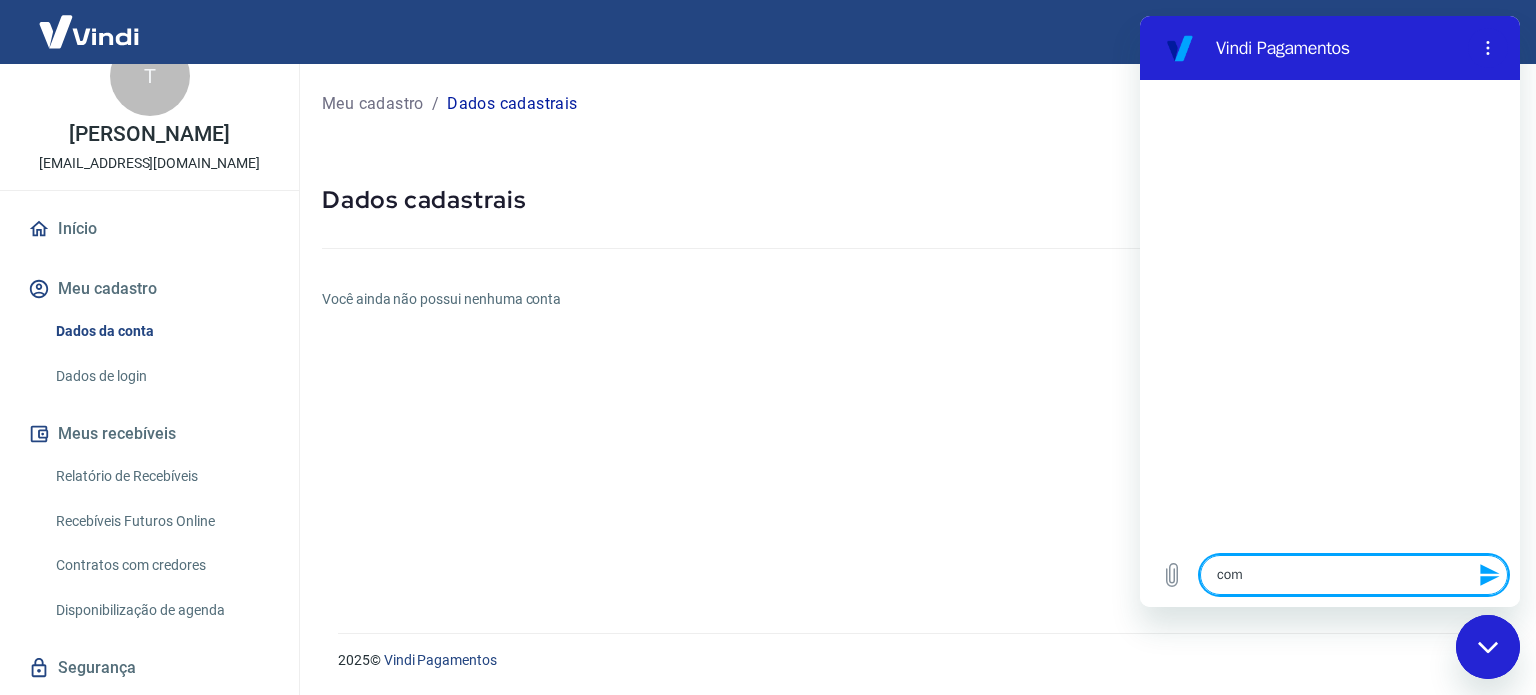 type on "como" 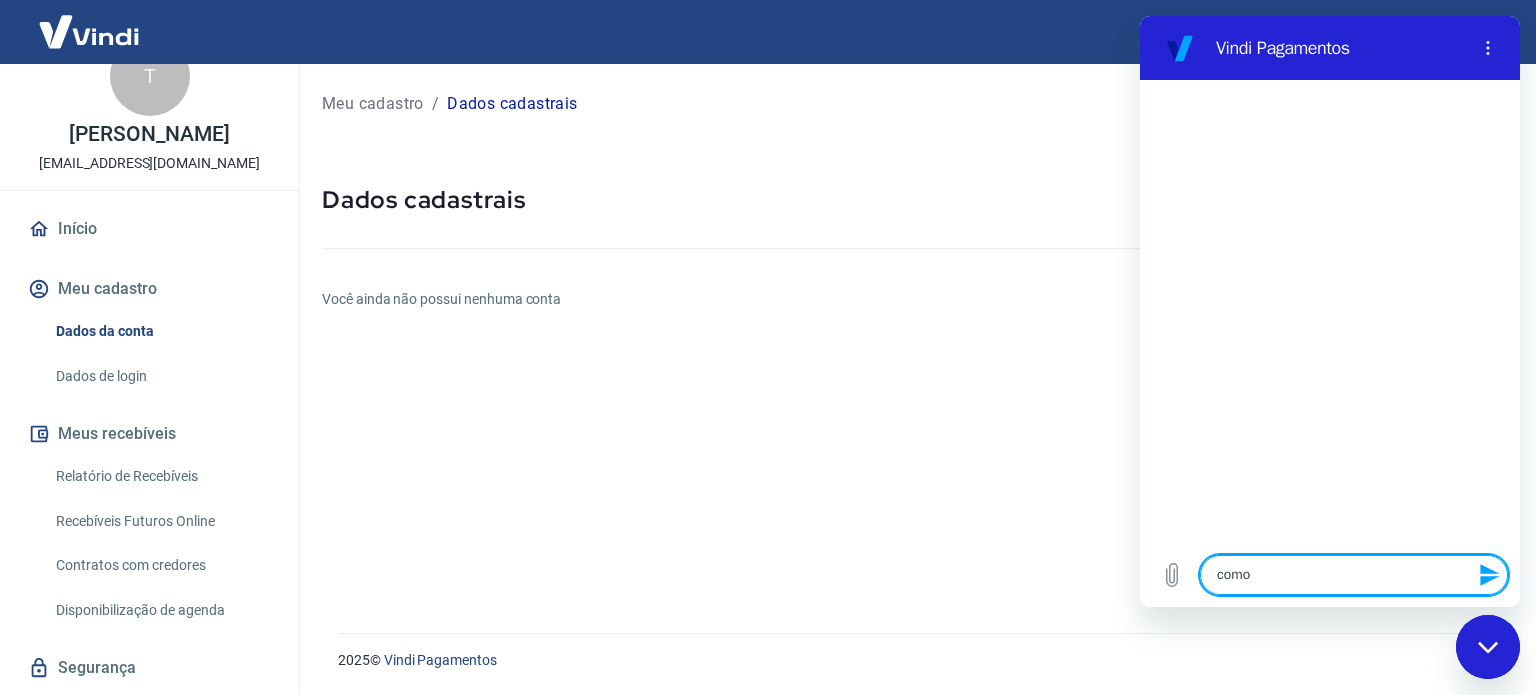 type on "como" 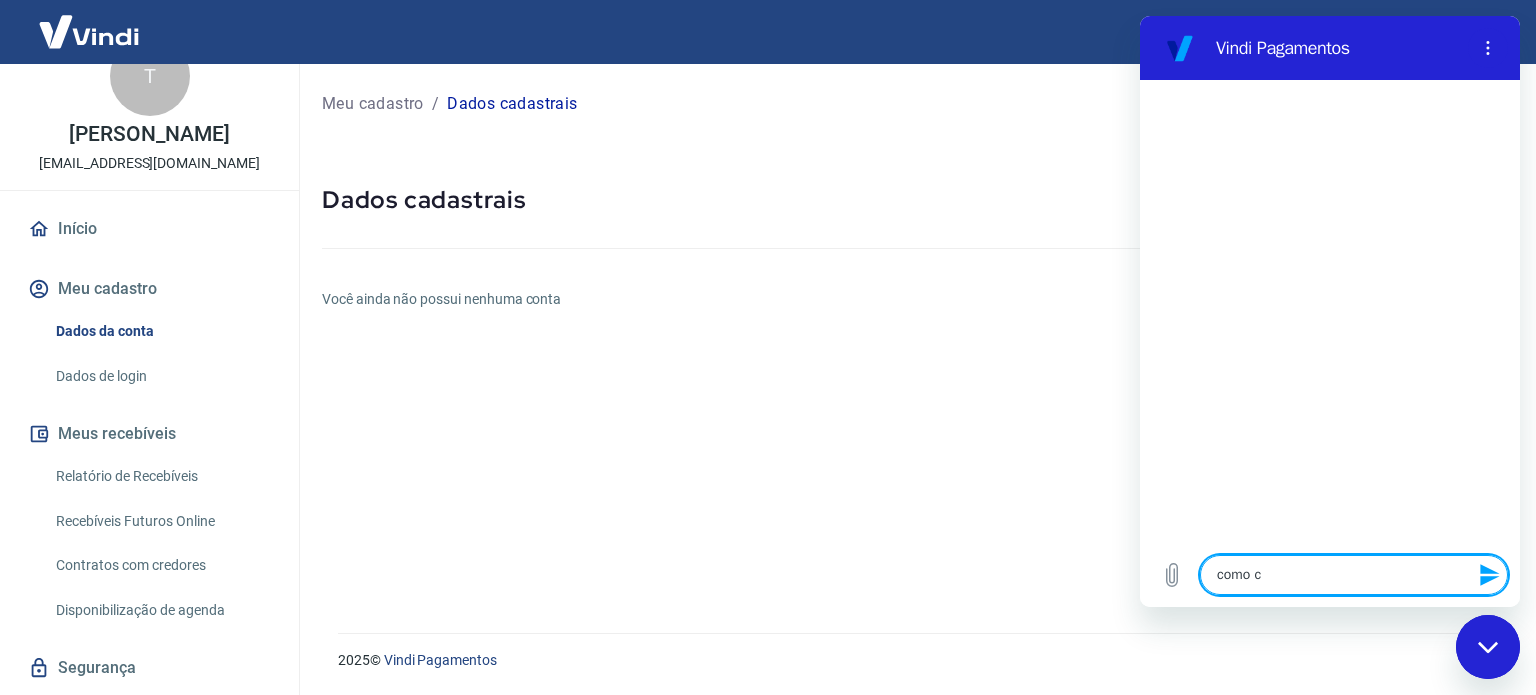 type on "como cr" 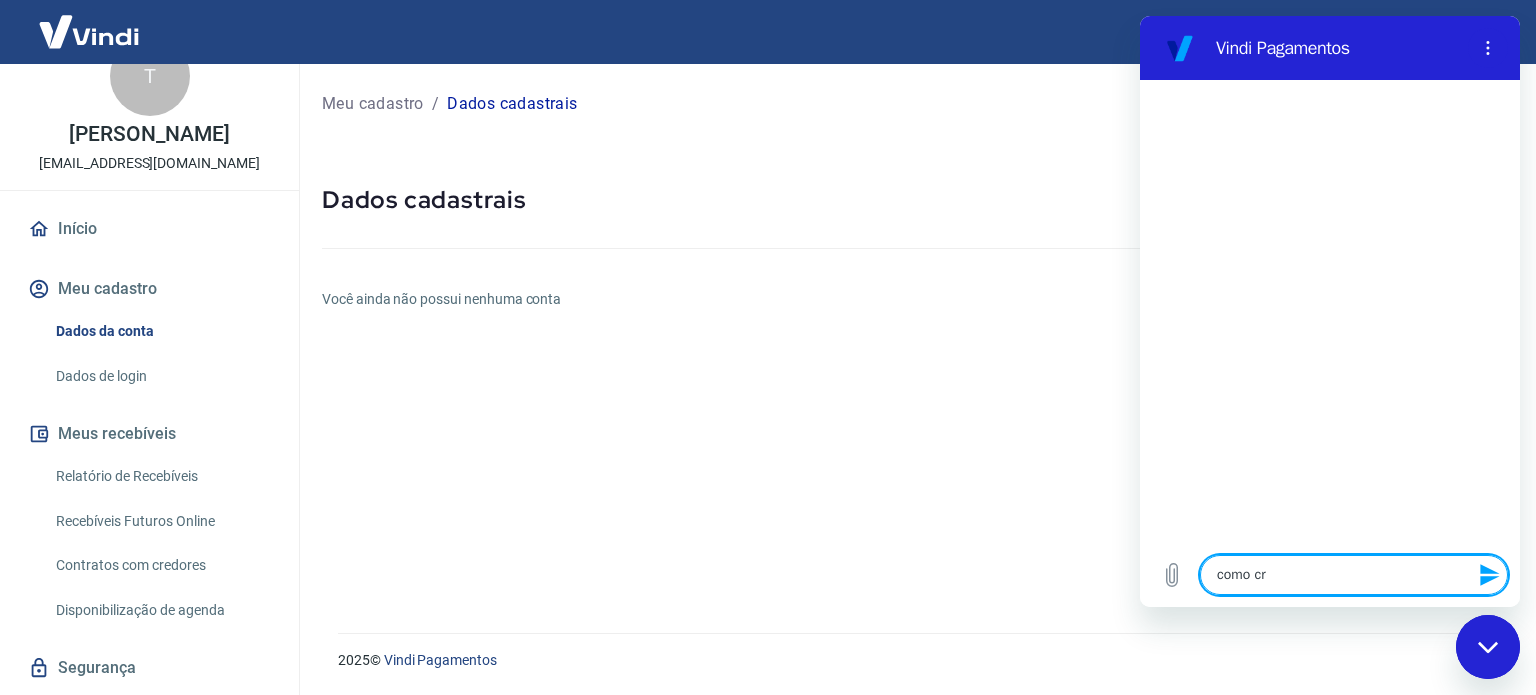 type on "como cri" 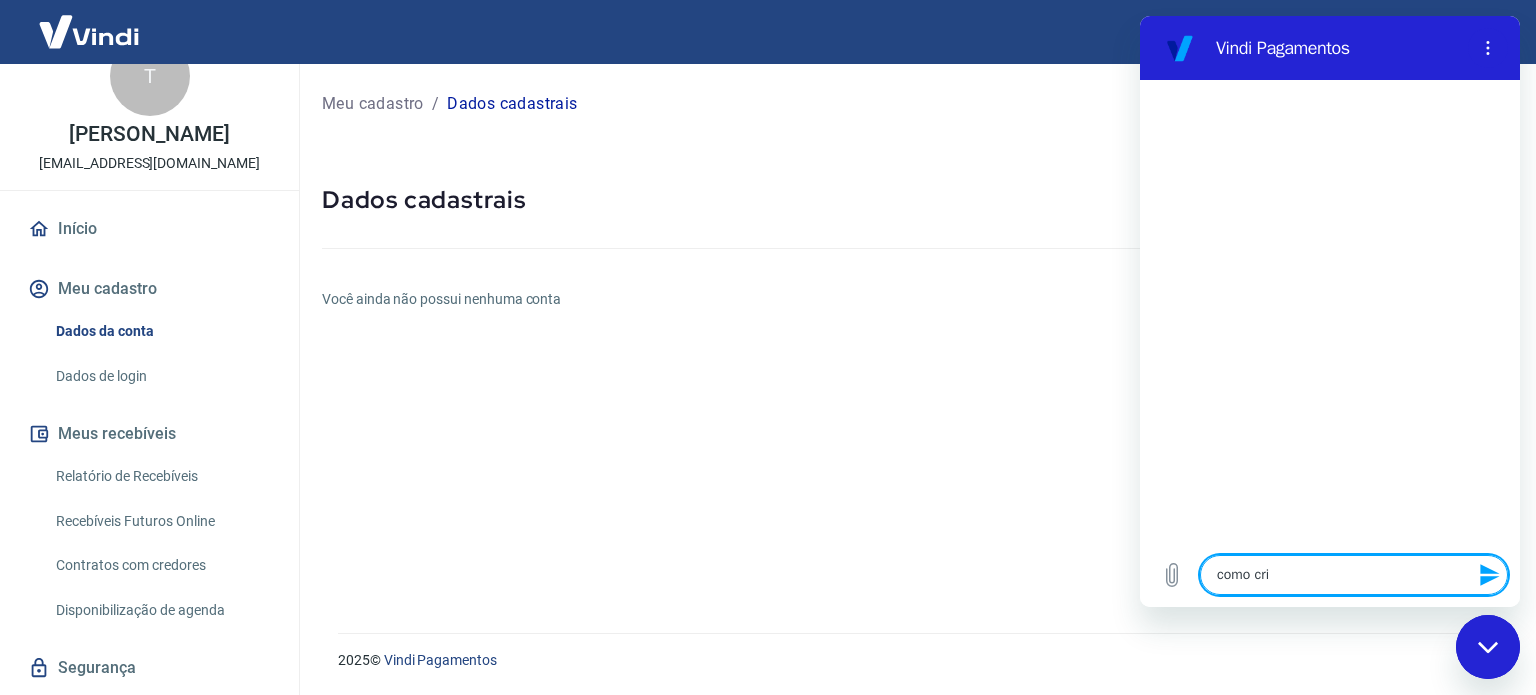 type on "como cria" 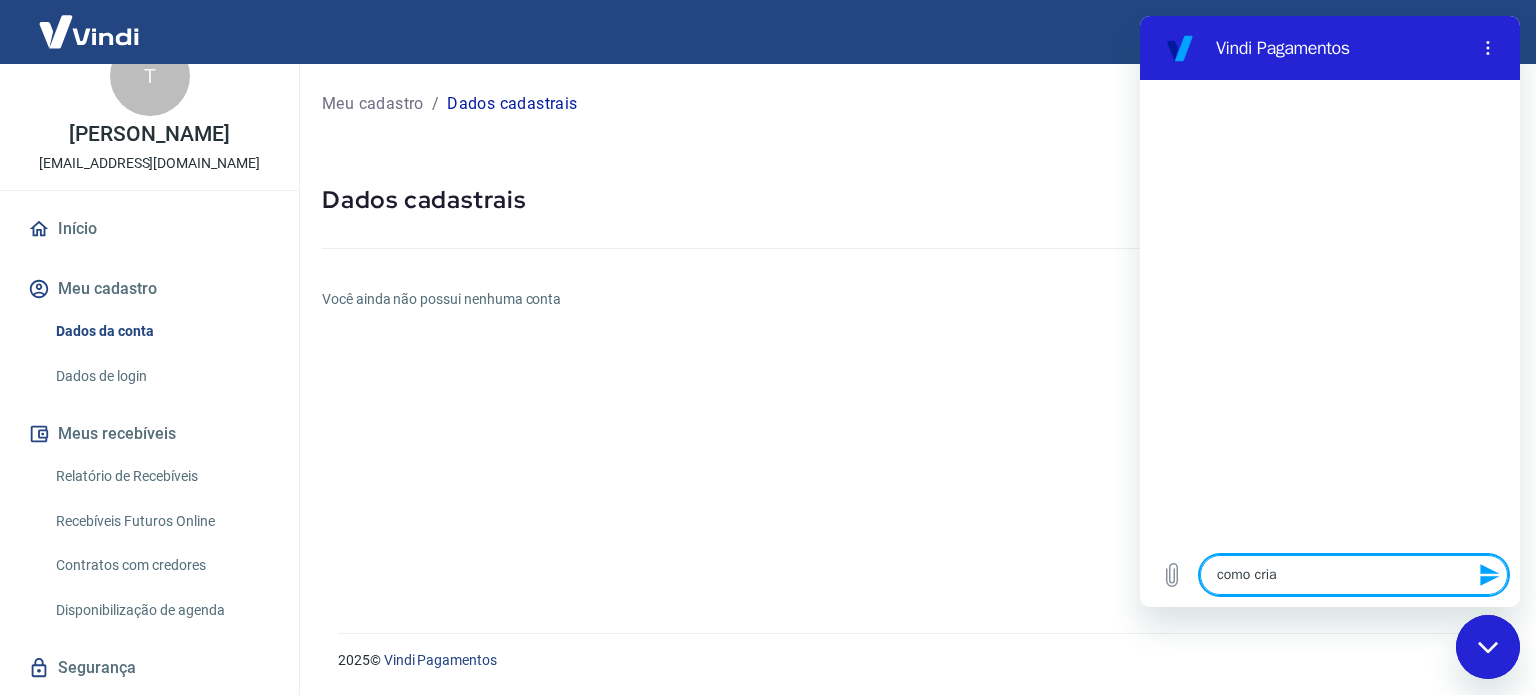 type on "como criar" 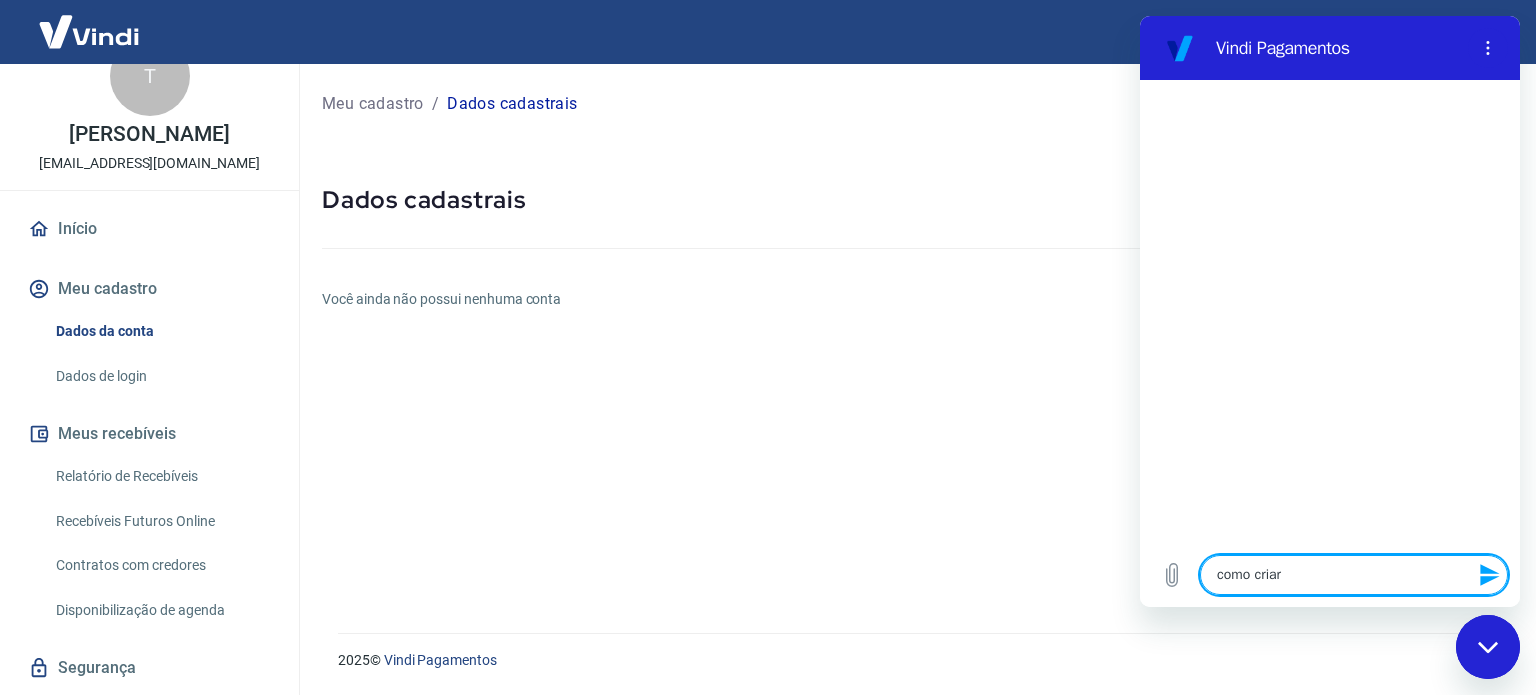 type on "como criar" 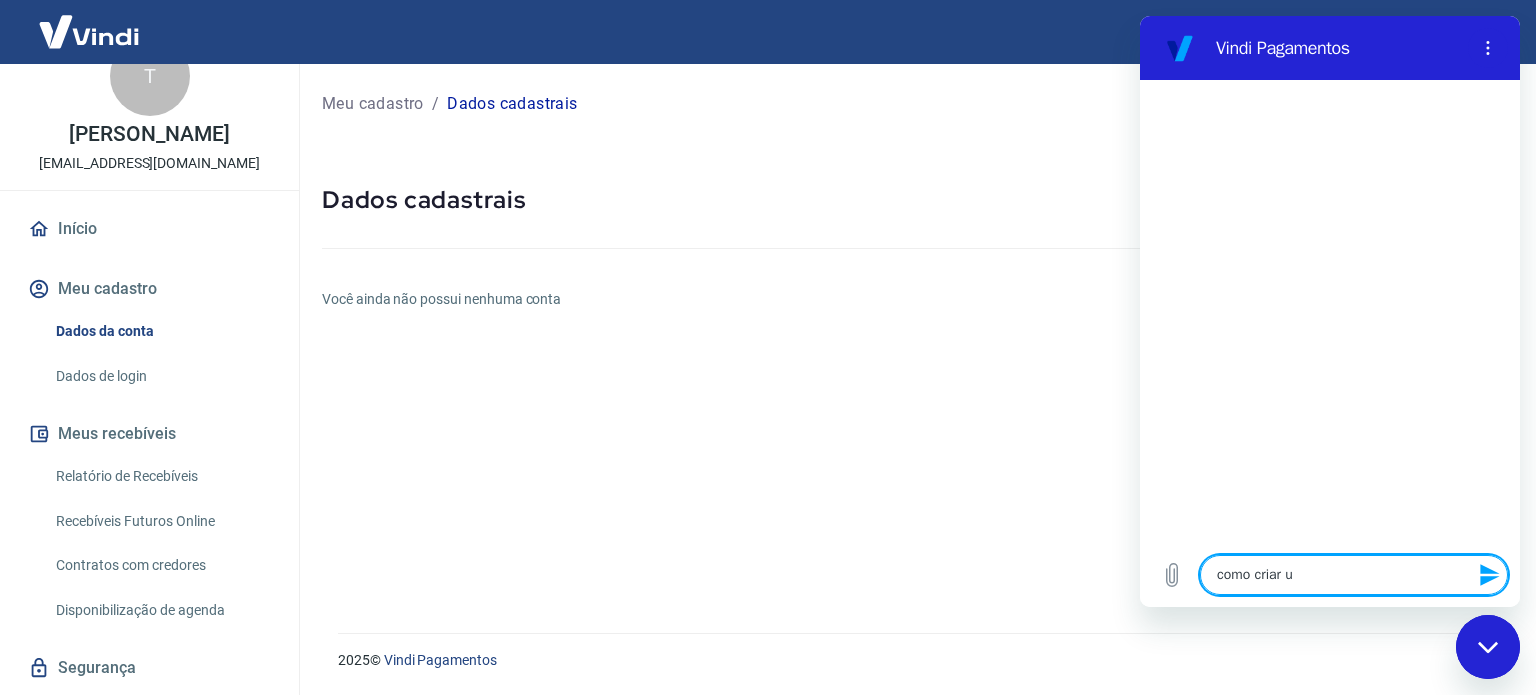 type on "como criar um" 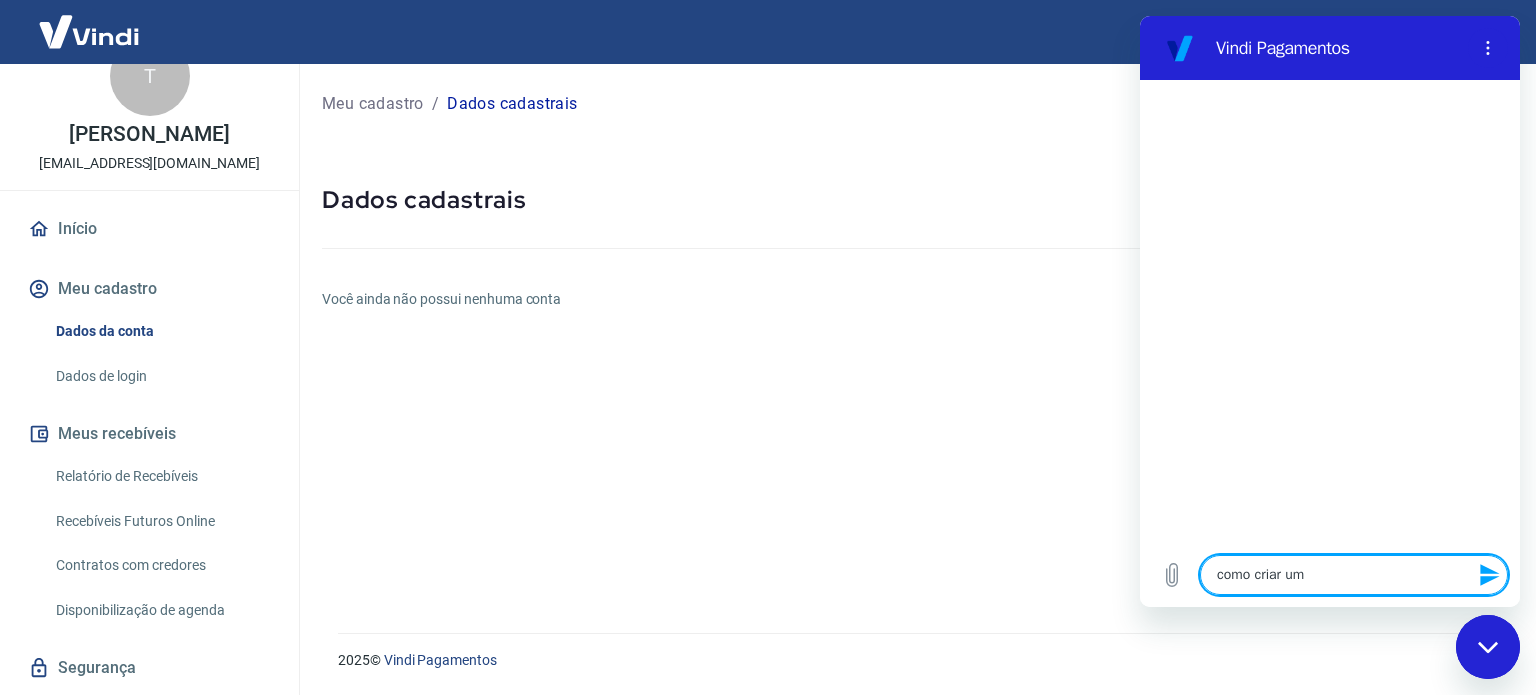 type on "como criar uma" 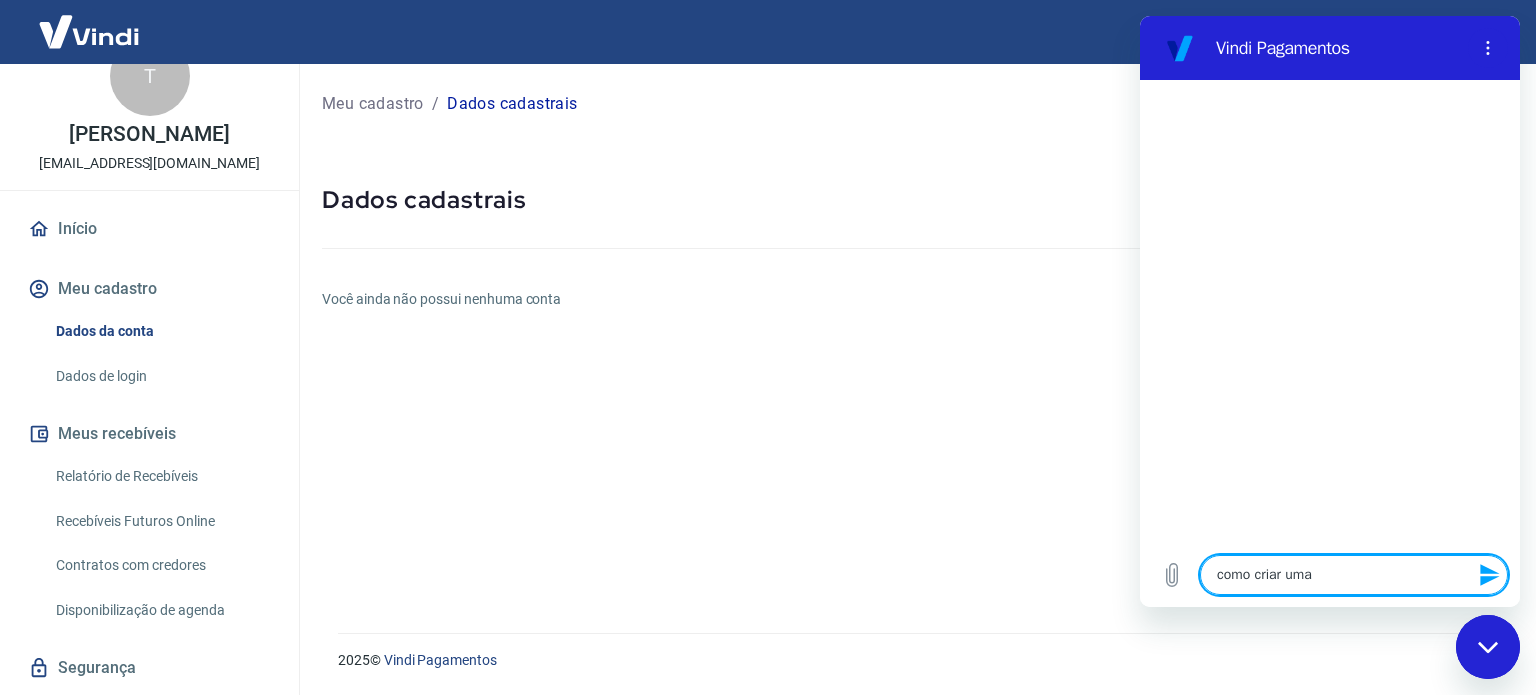 type on "como criar uma" 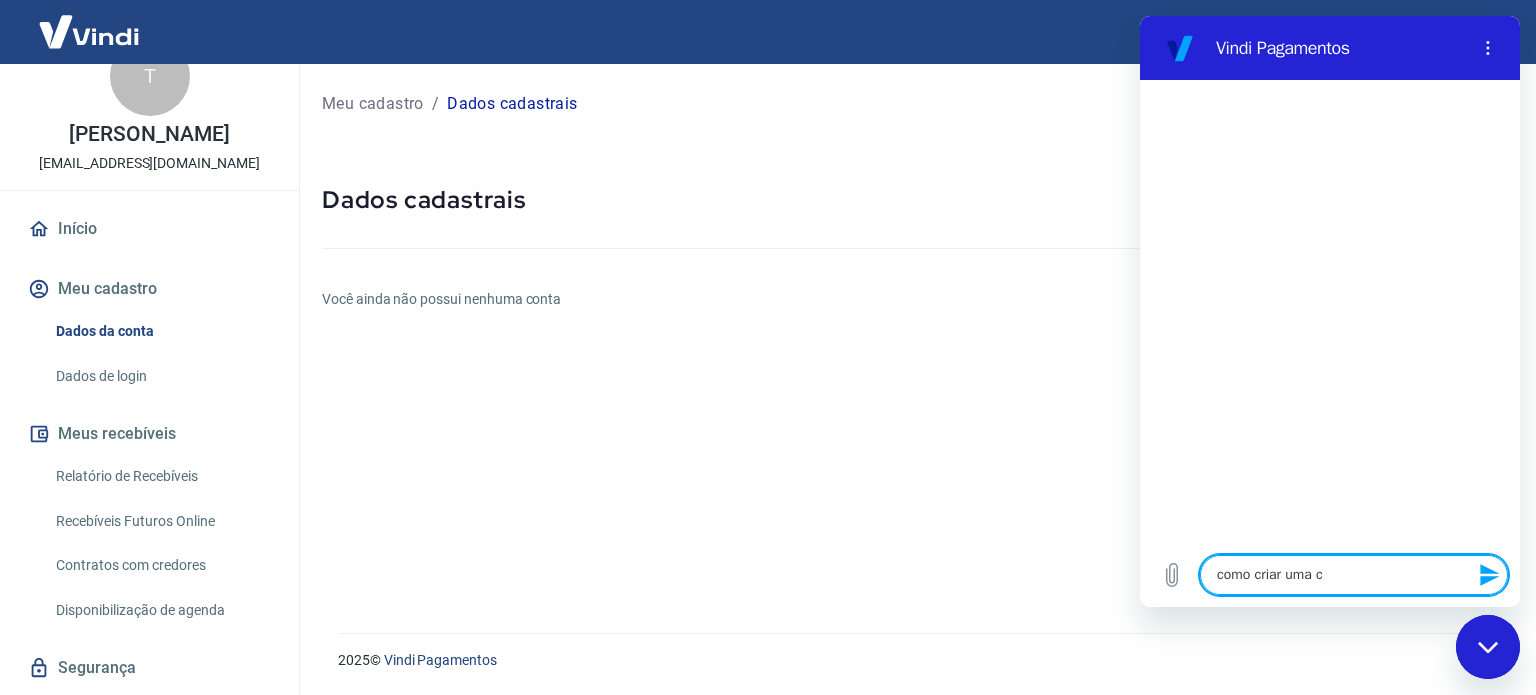type on "como criar uma co" 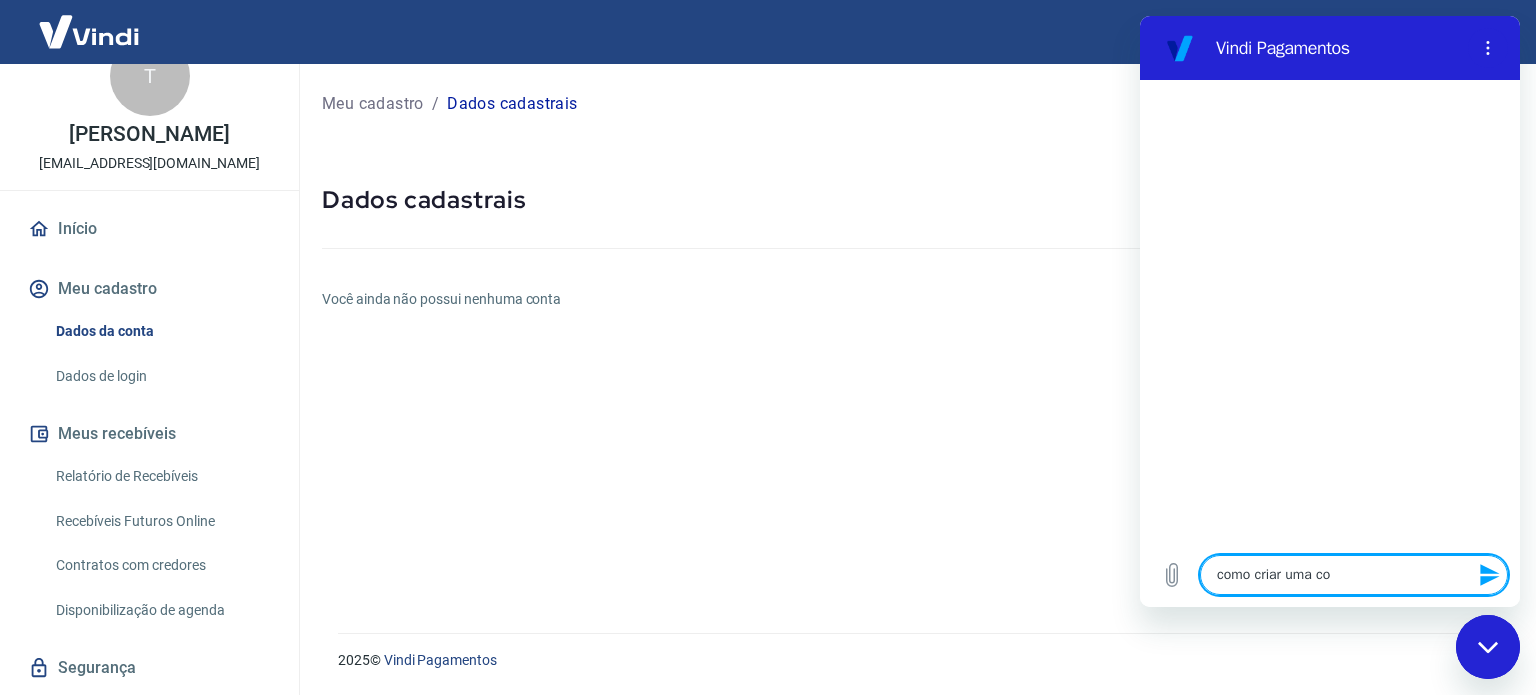 type on "como criar uma con" 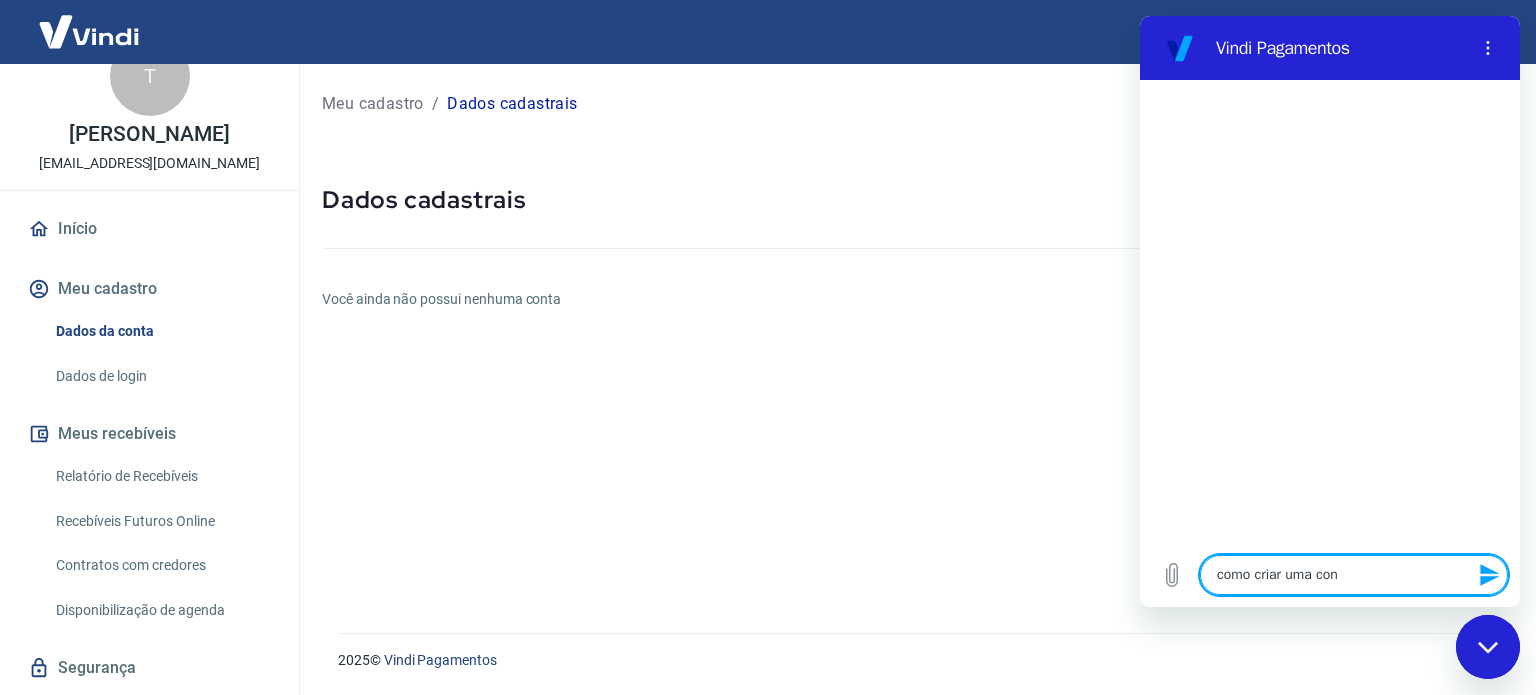 type on "como criar uma cont" 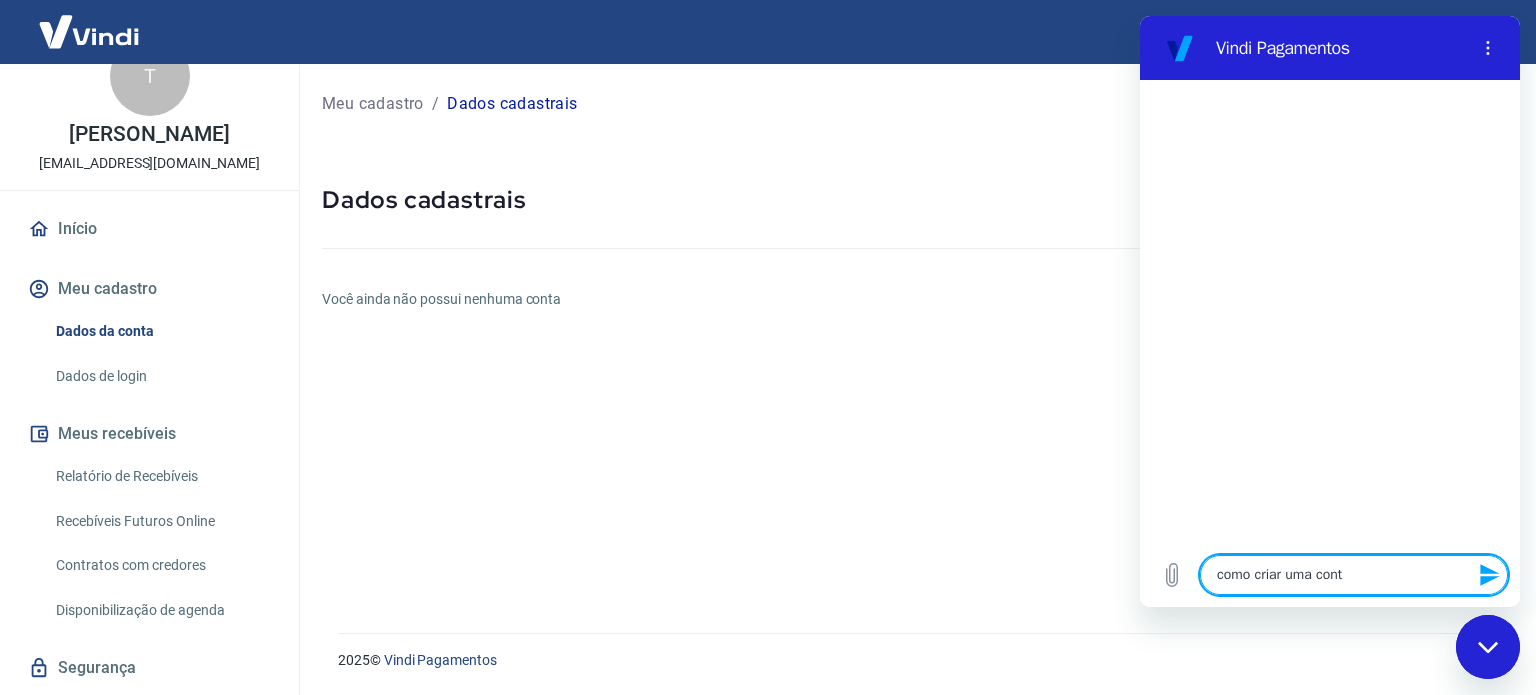 type on "como criar uma conta" 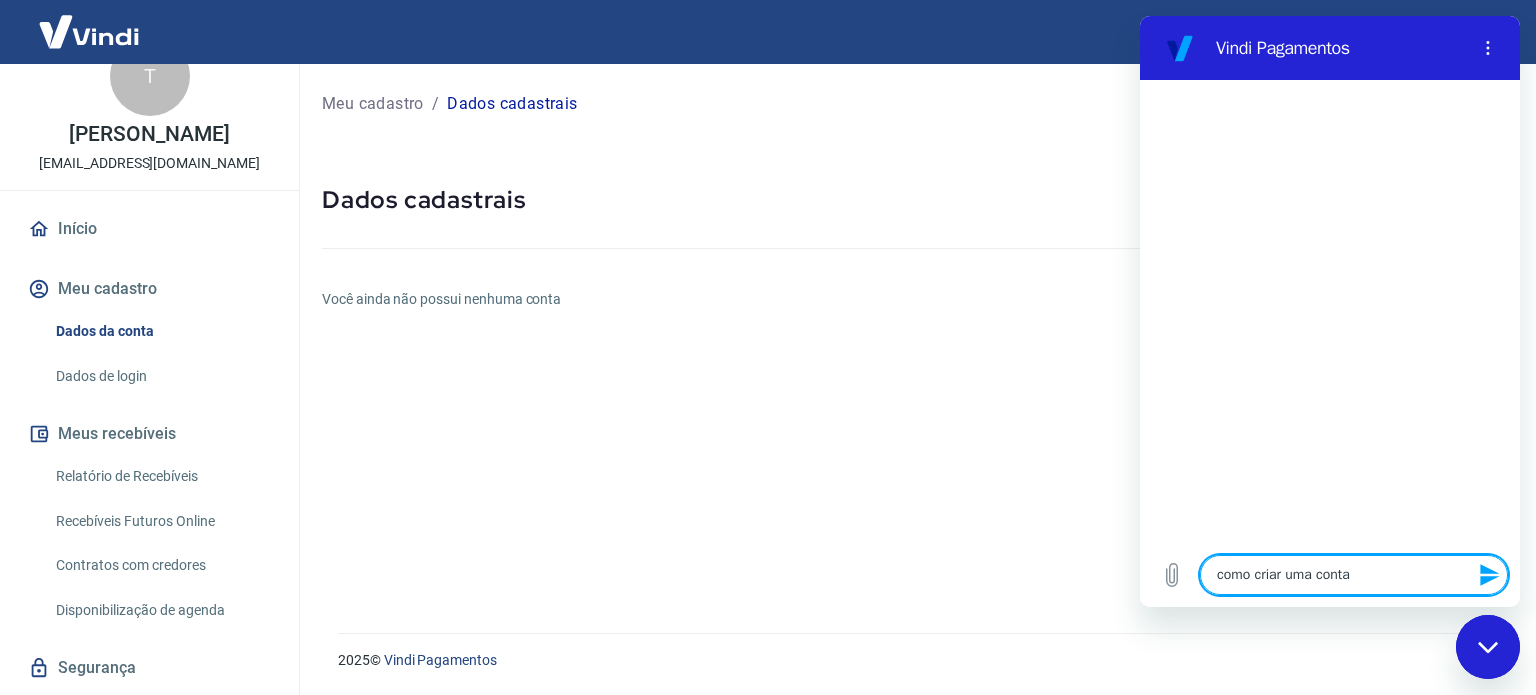 type on "como criar uma conta" 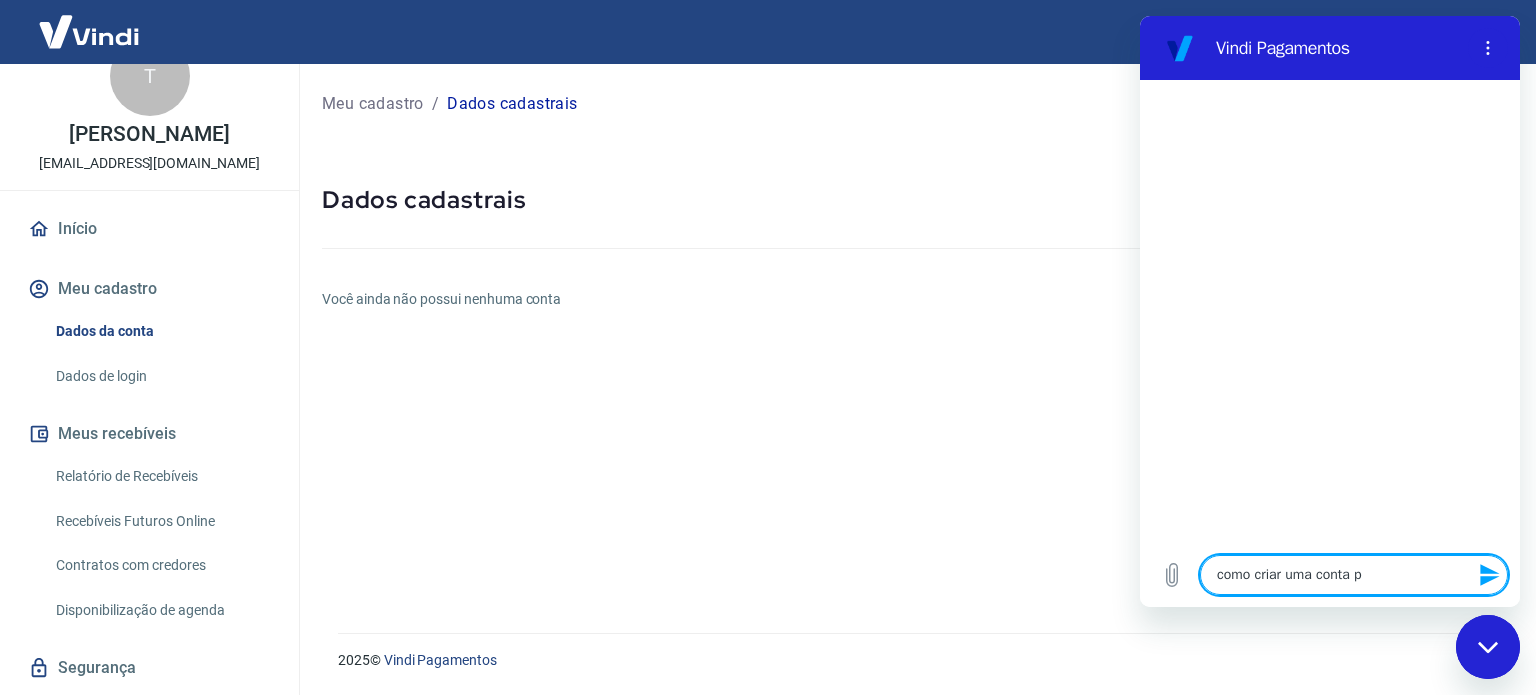 type on "como criar uma conta pa" 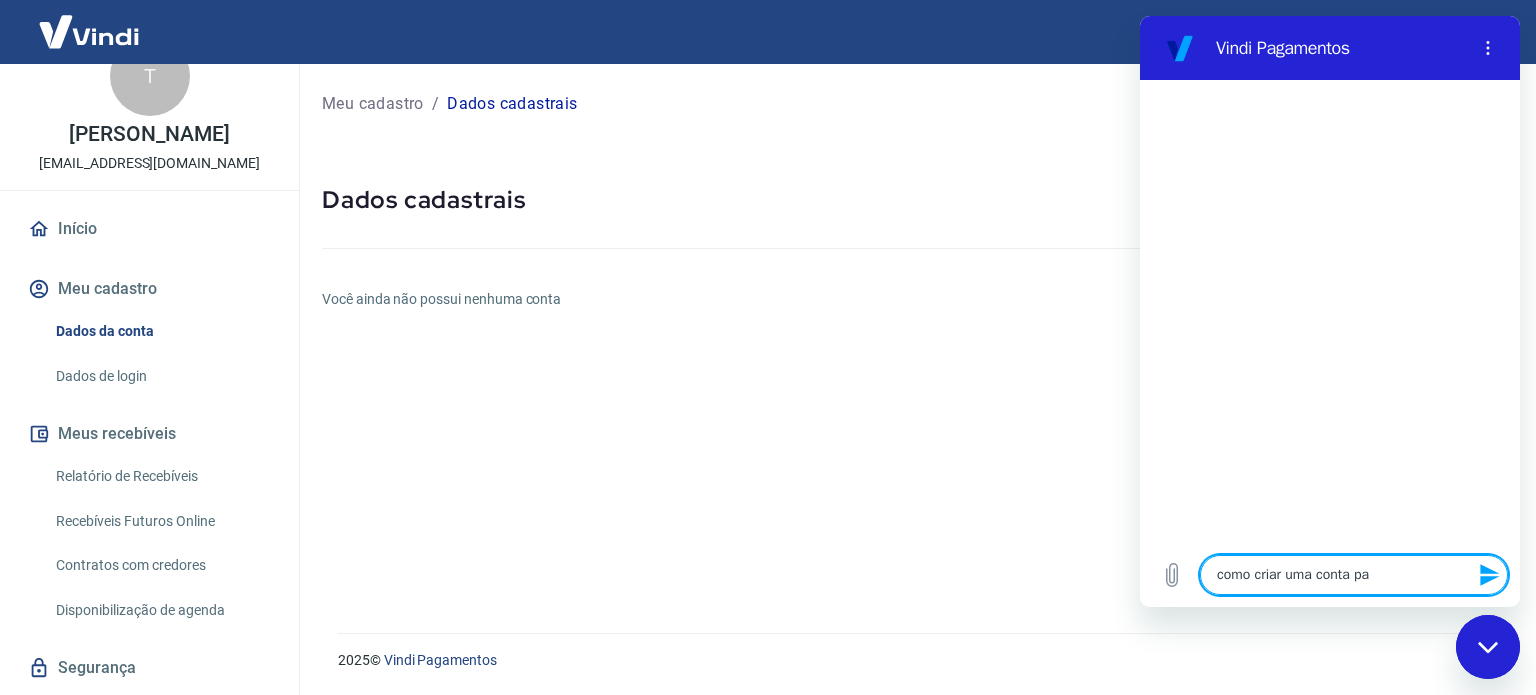 type on "como criar uma conta par" 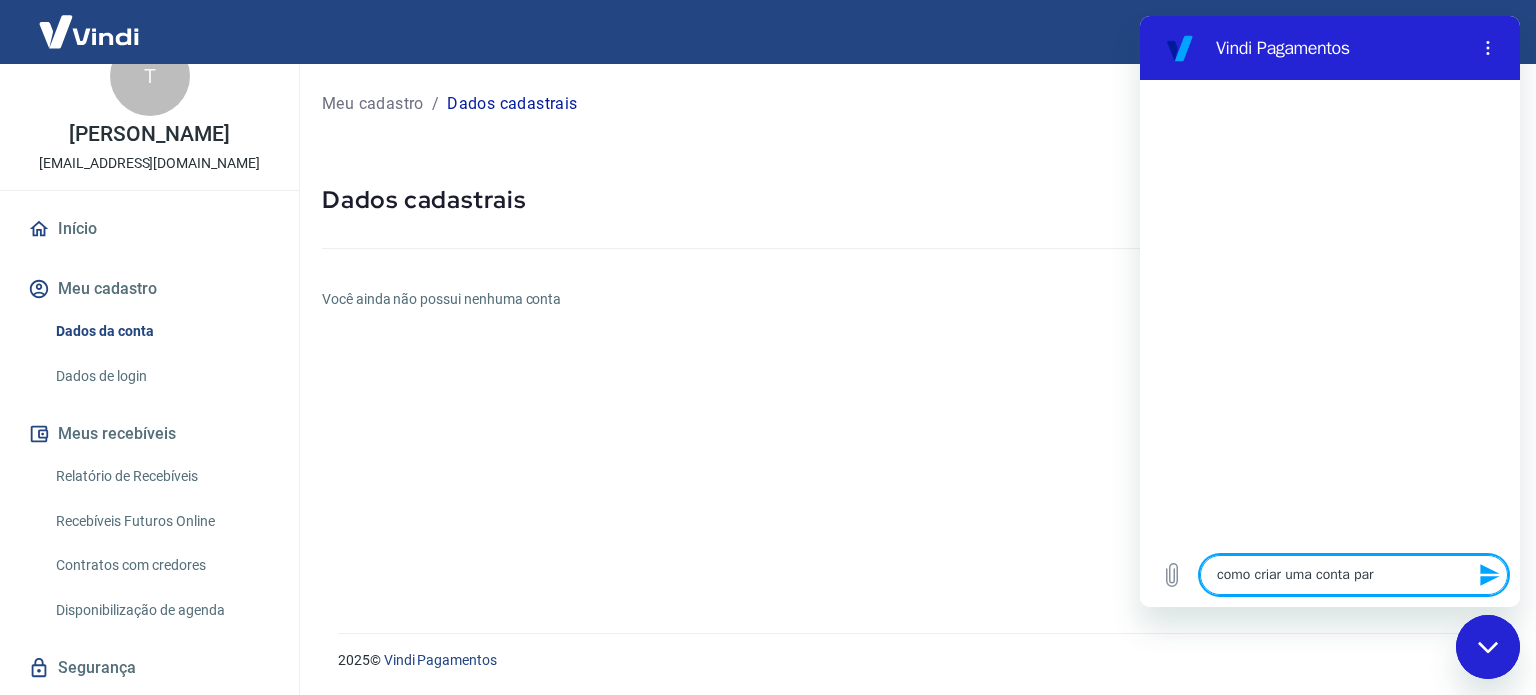 type on "como criar uma conta para" 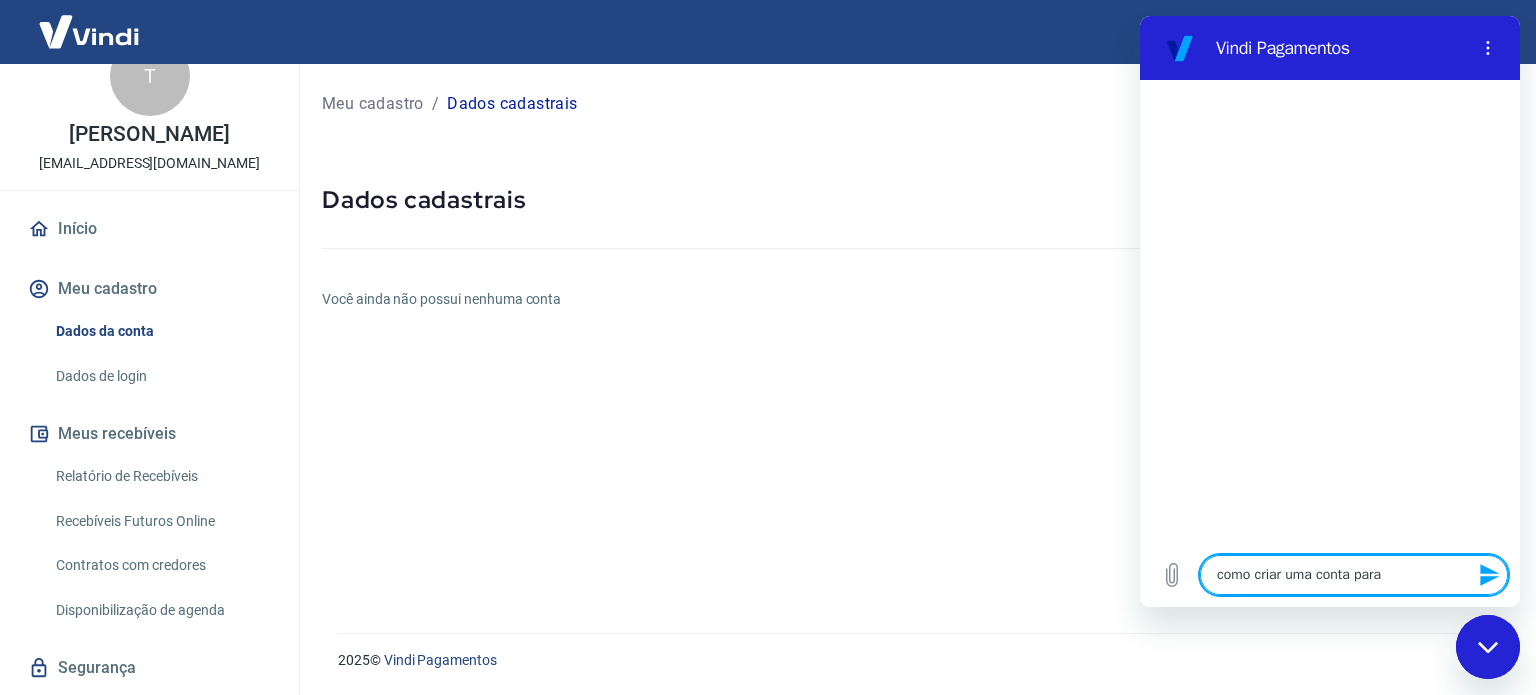 type on "como criar uma conta para" 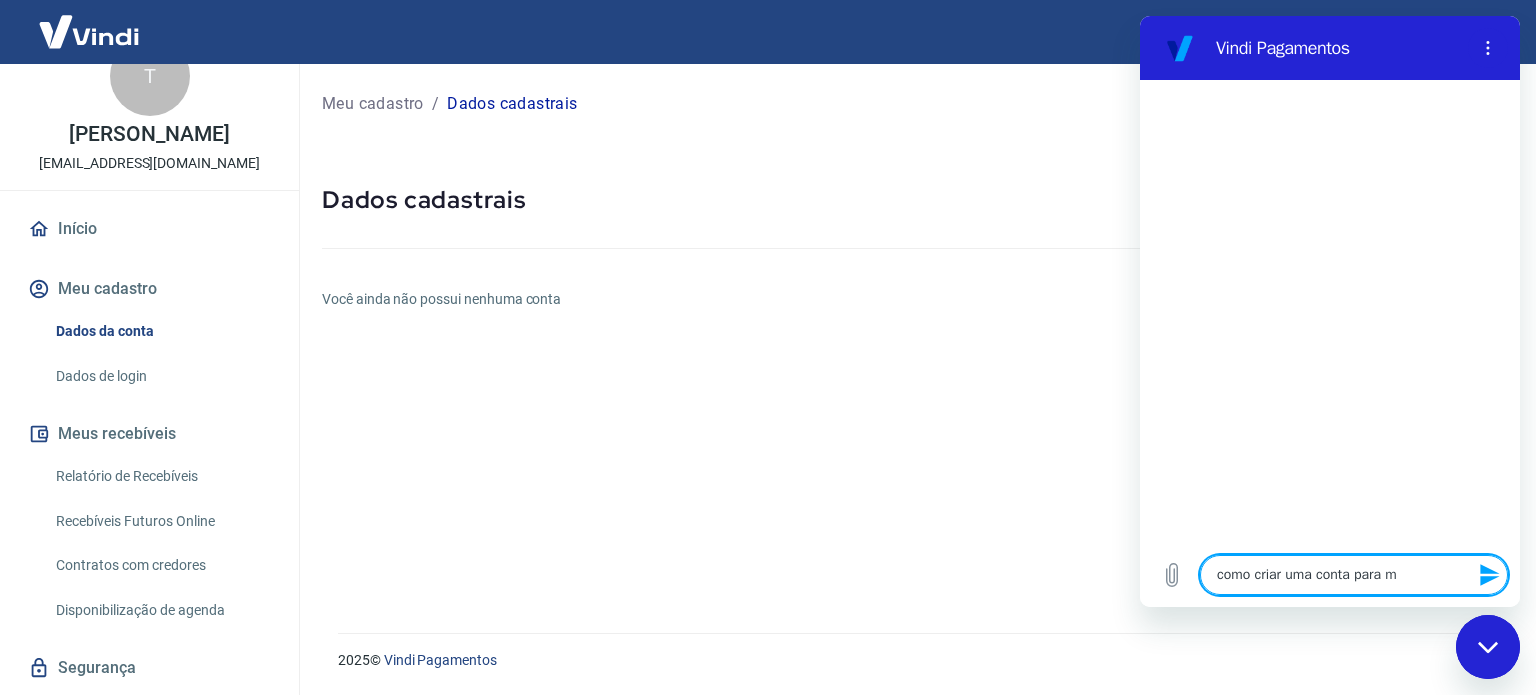 type on "x" 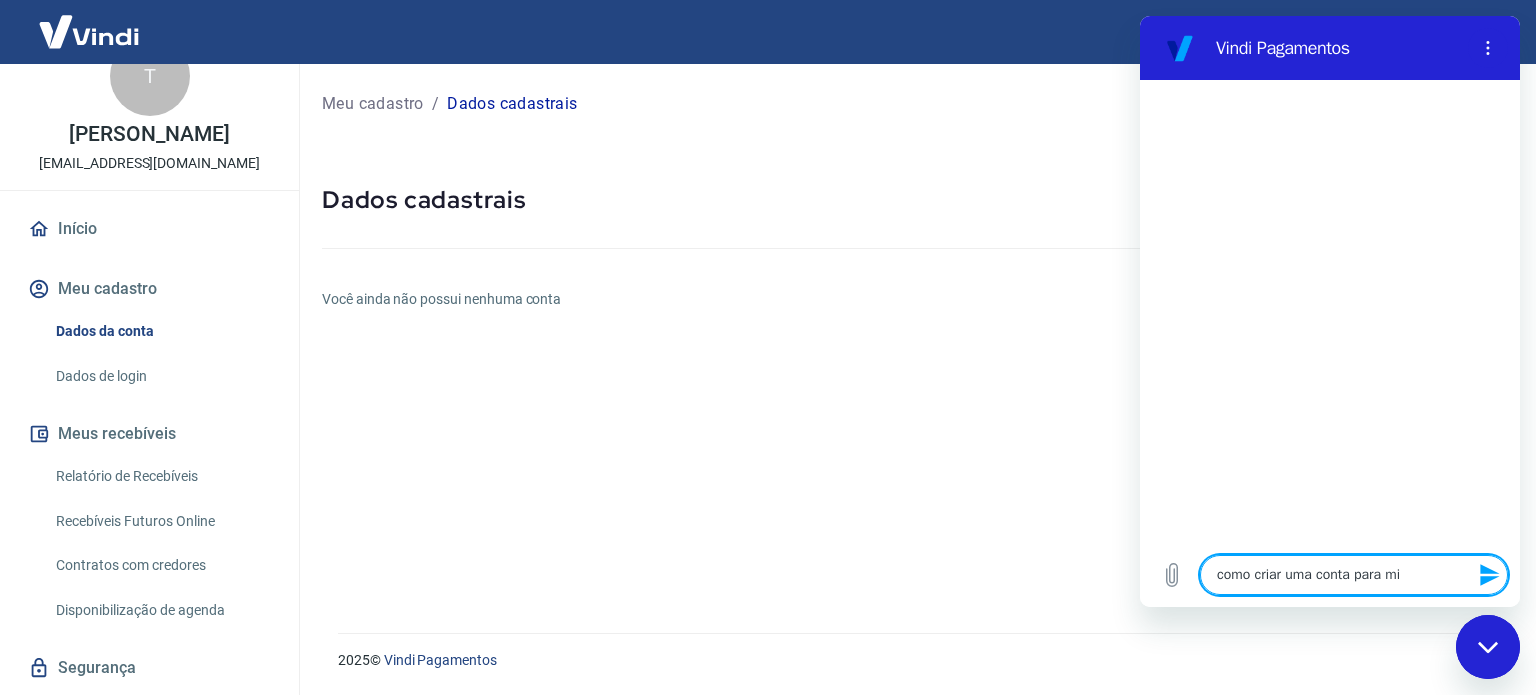 type on "como criar uma conta para min" 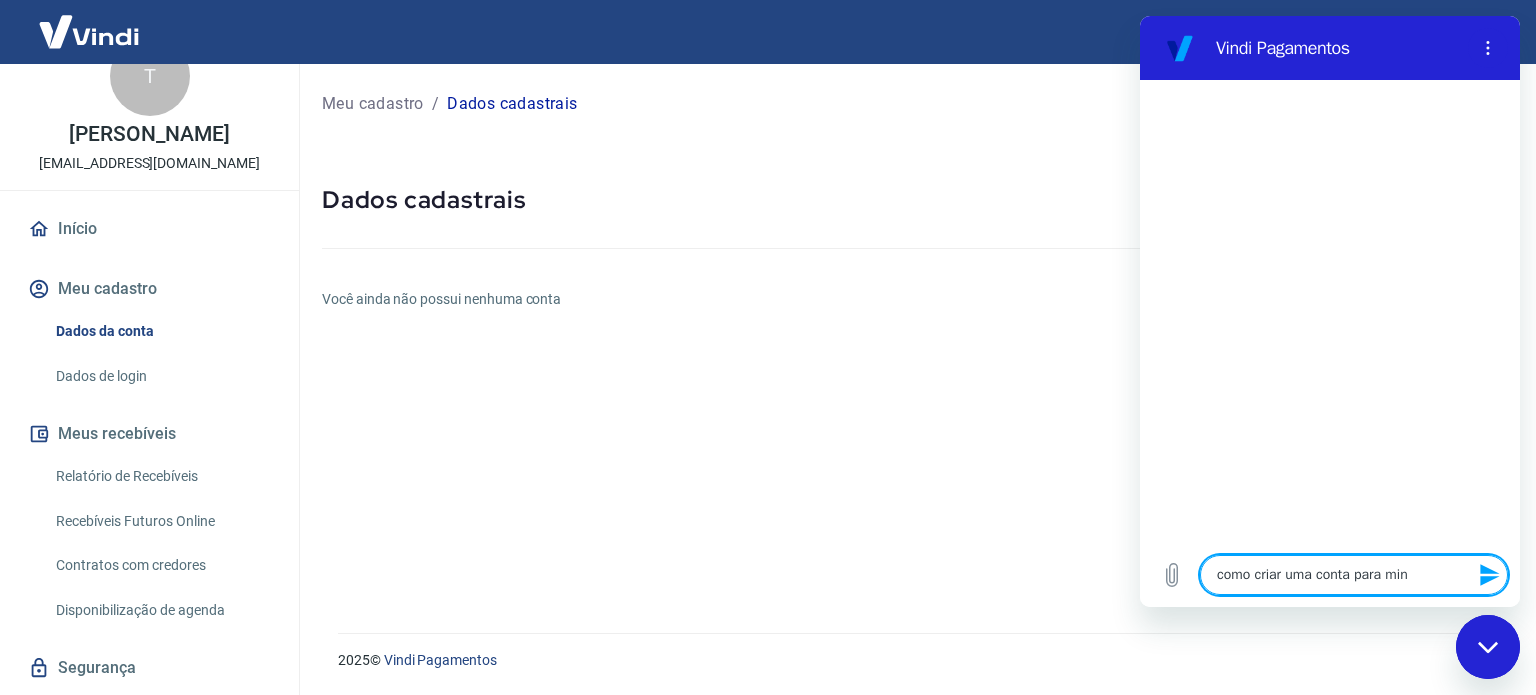 type on "como criar uma conta para minh" 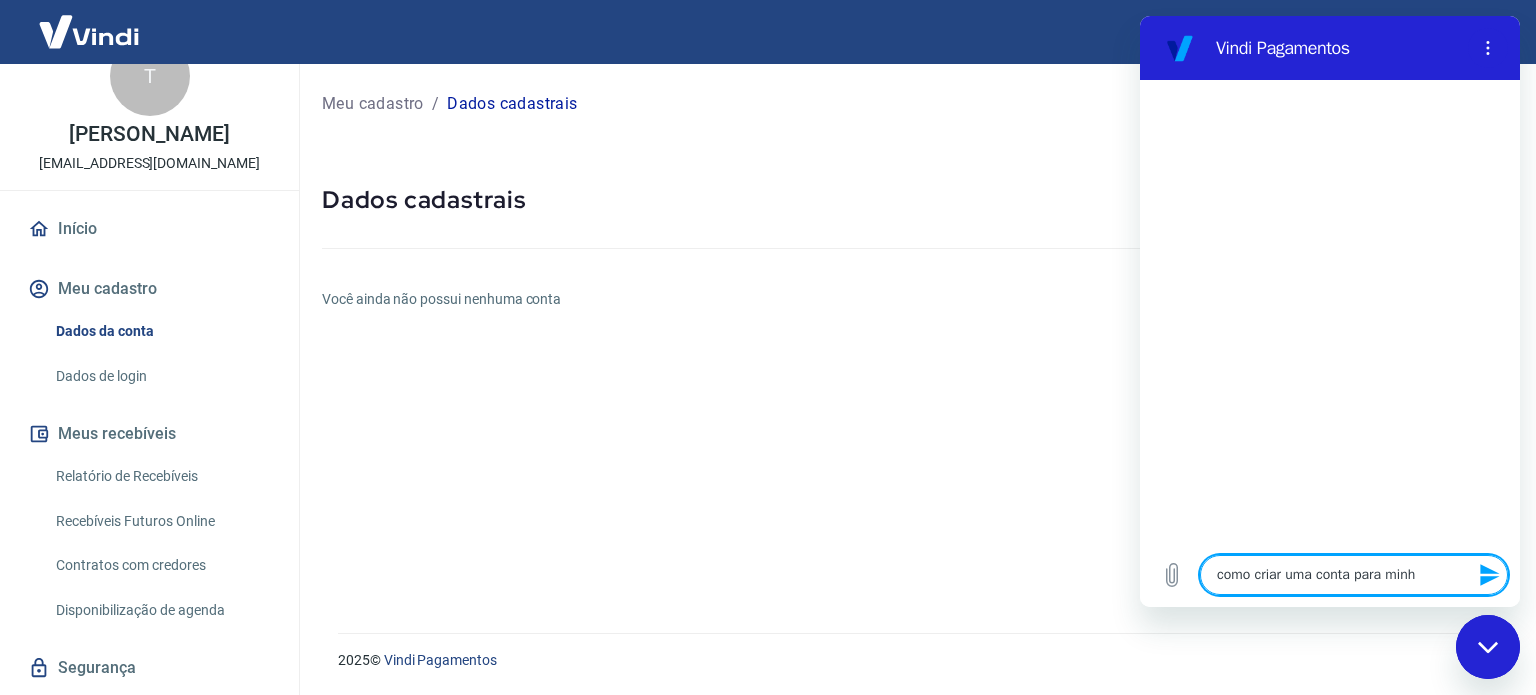 type on "como criar uma conta para minha" 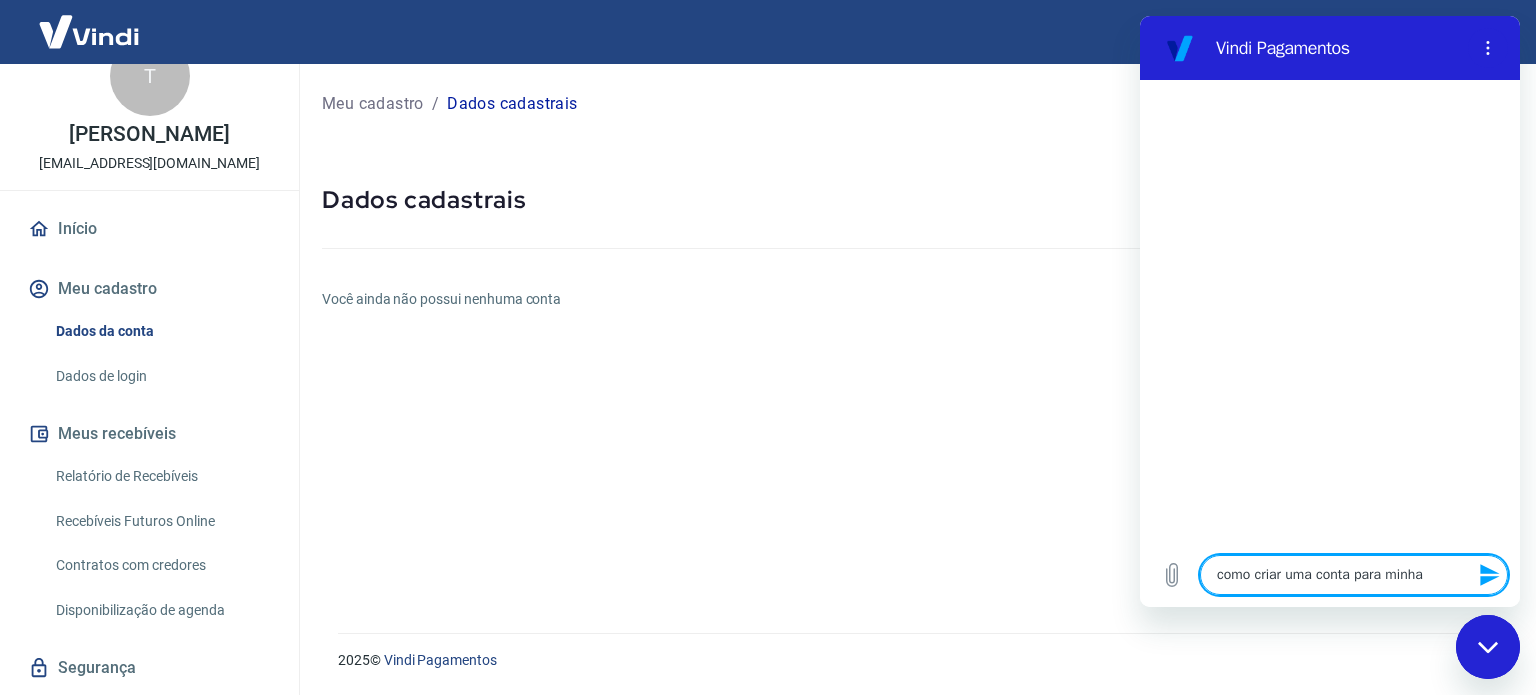 type on "como criar uma conta para minha" 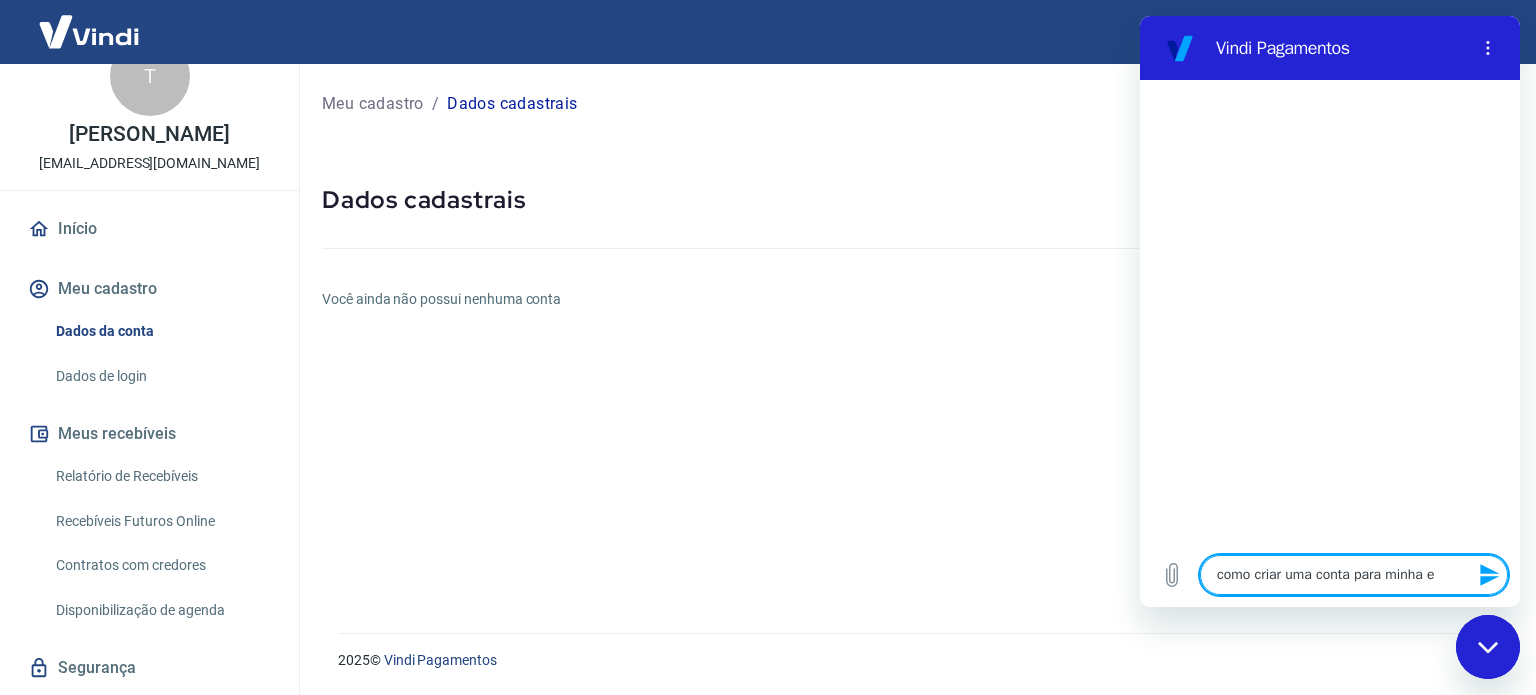 type on "como criar uma conta para minha em" 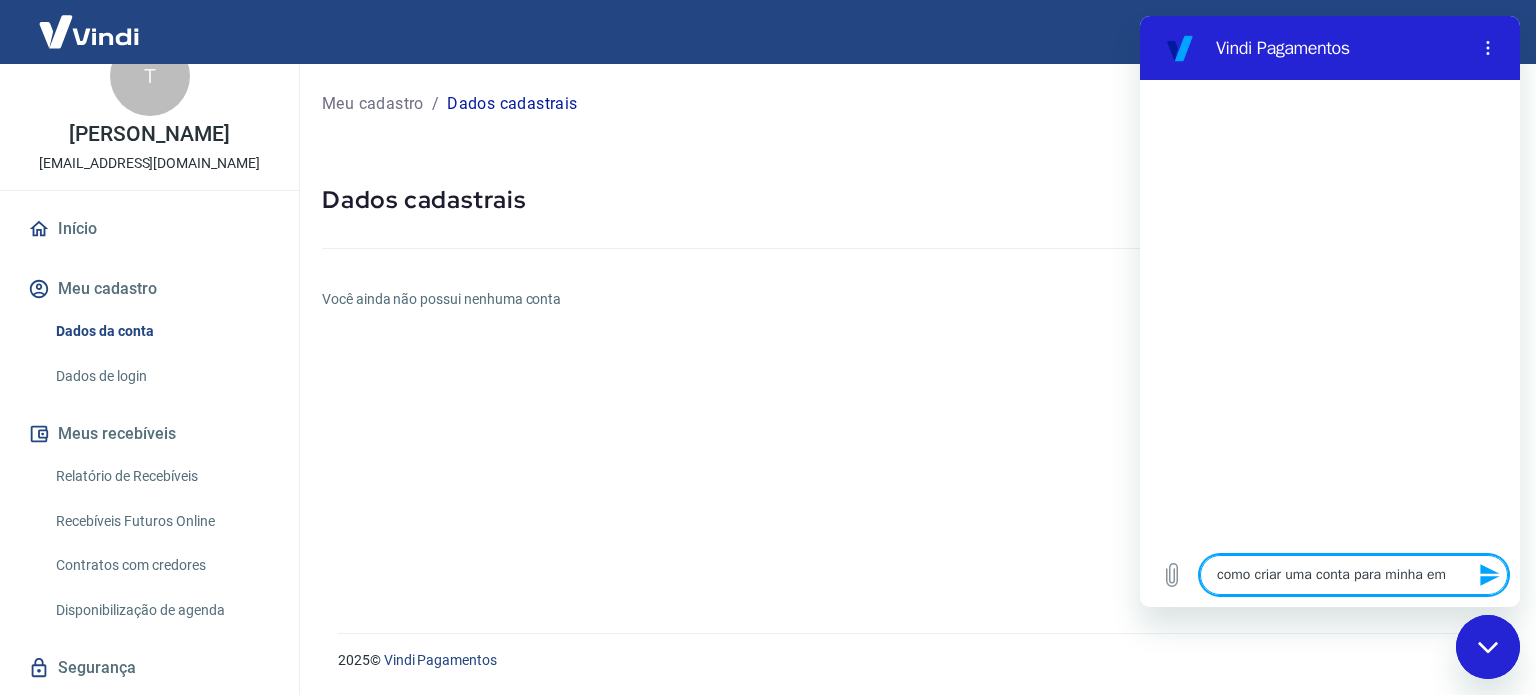 type on "como criar uma conta para minha emp" 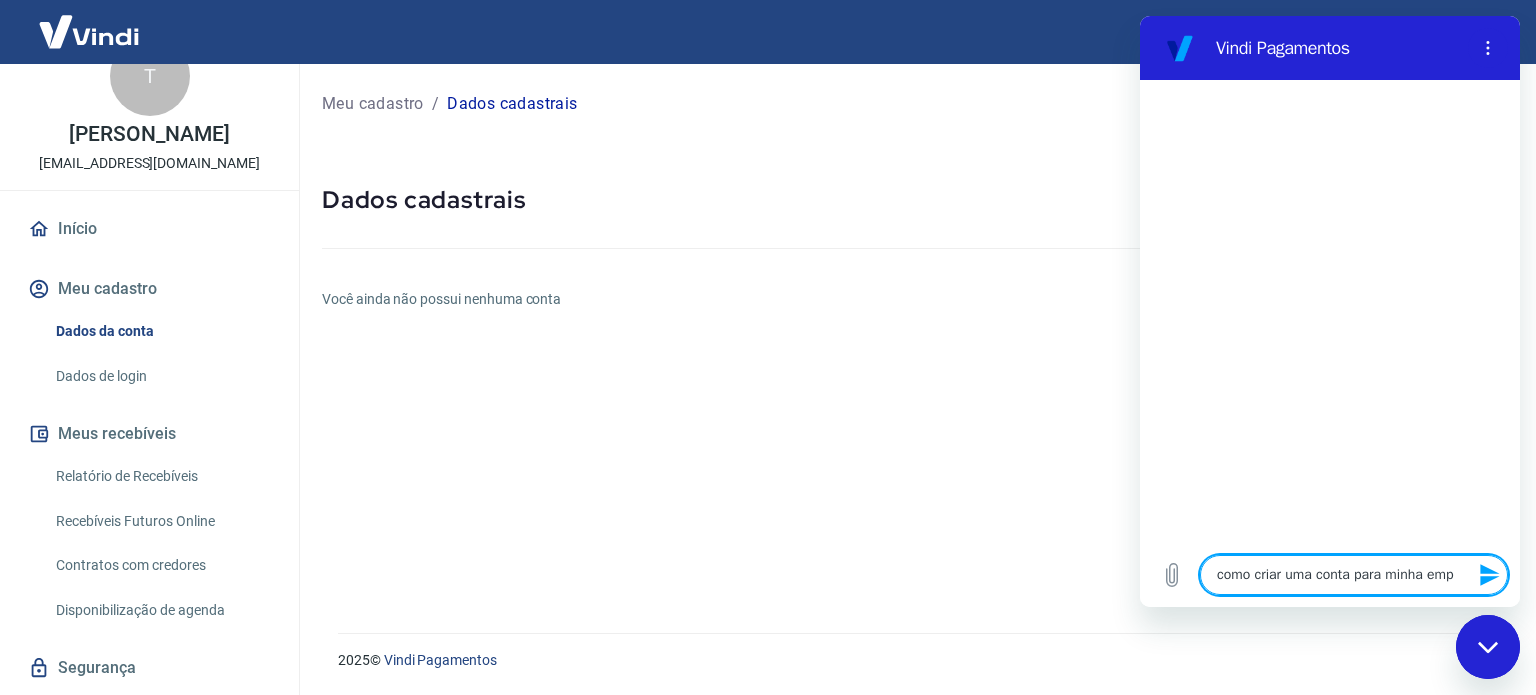 type on "como criar uma conta para minha empr" 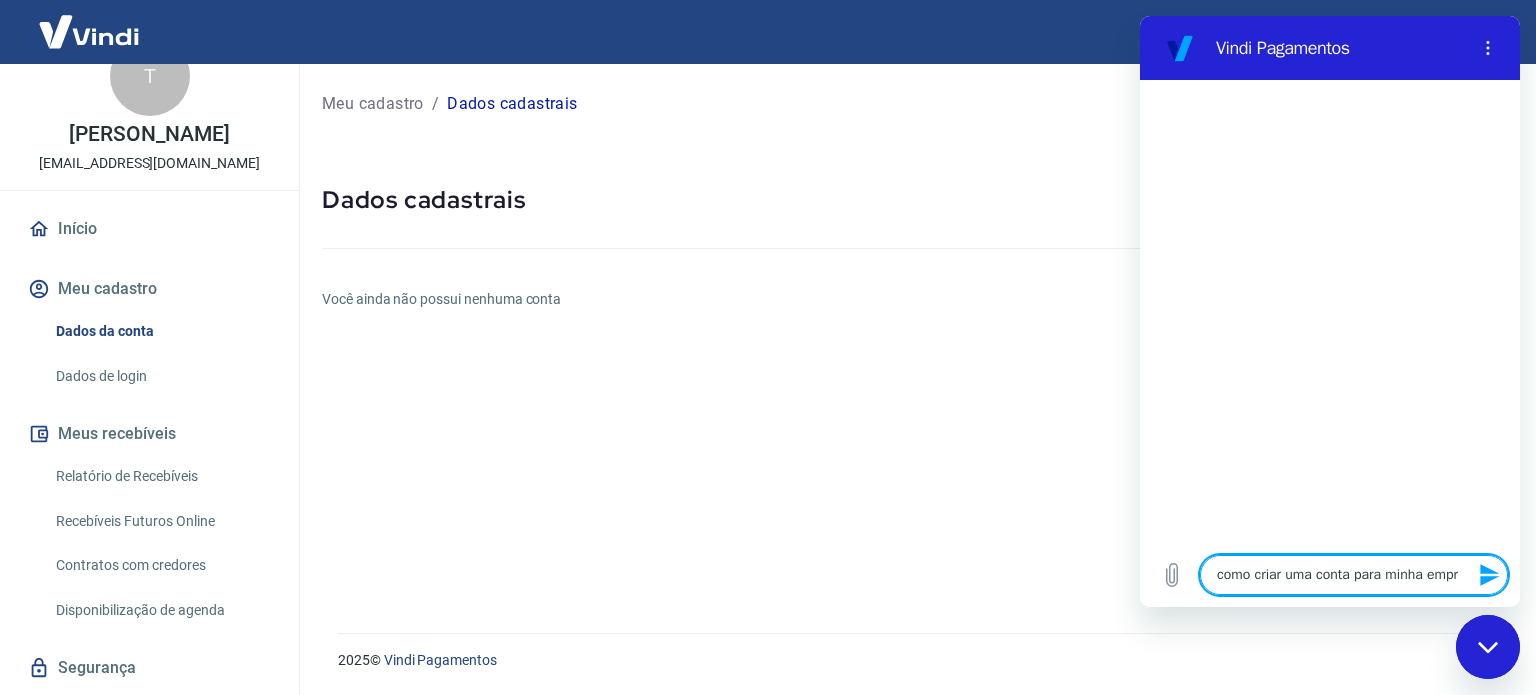 type on "como criar uma conta para minha empre" 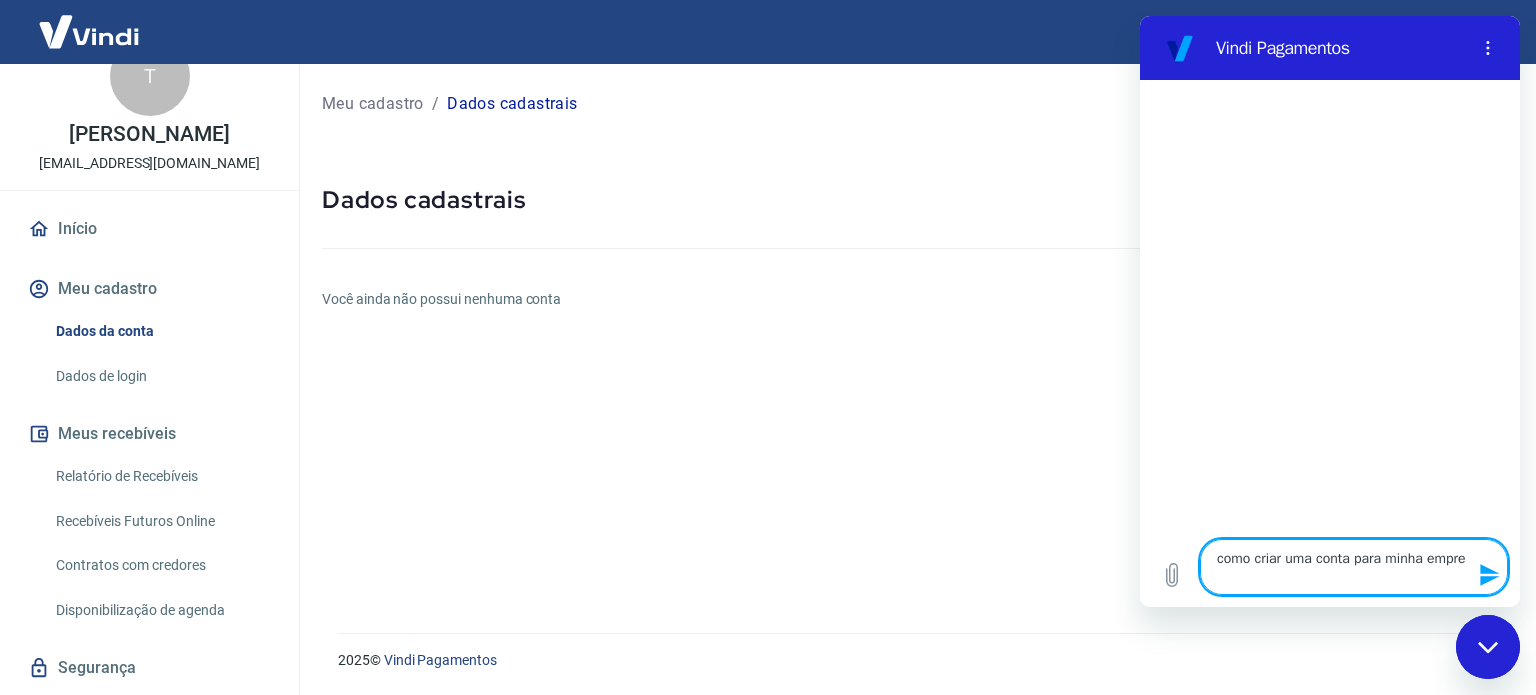 type on "como criar uma conta para minha empres" 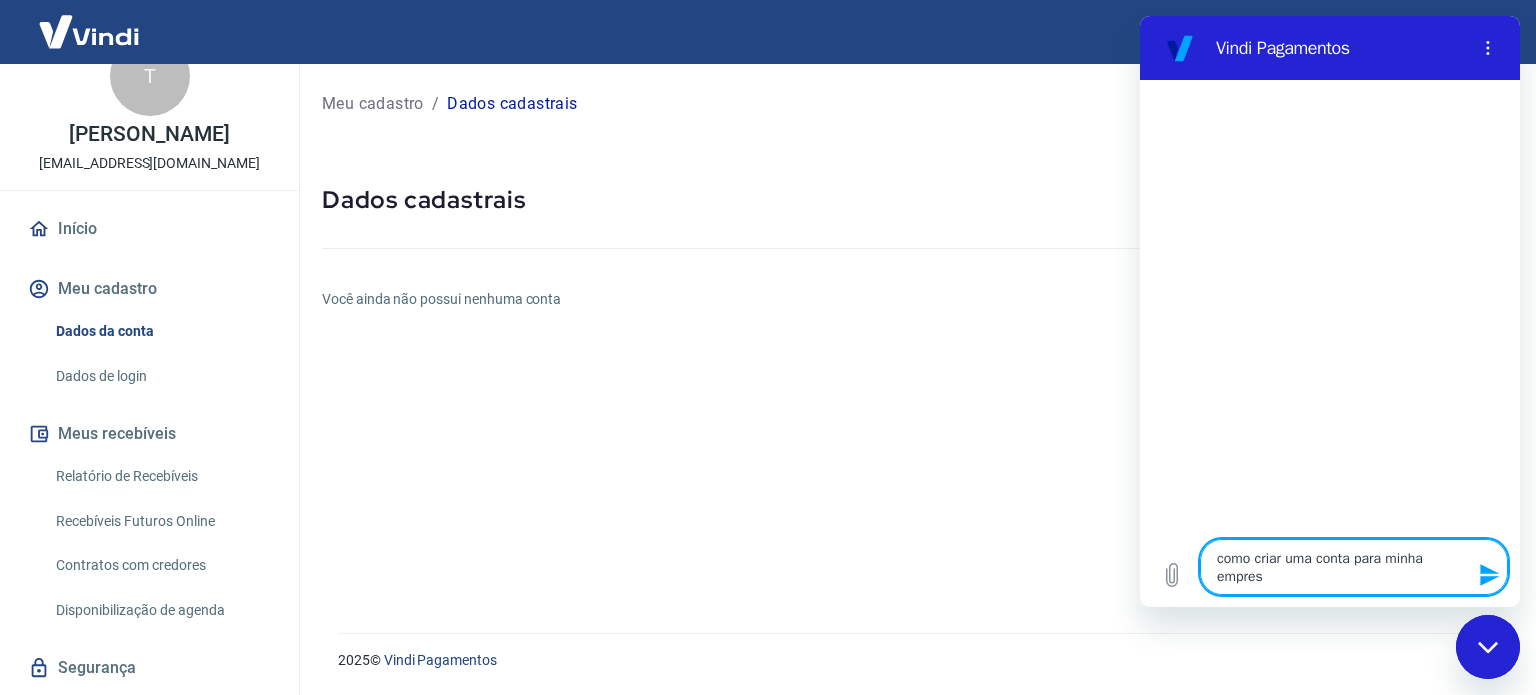 type on "como criar uma conta para minha empresa" 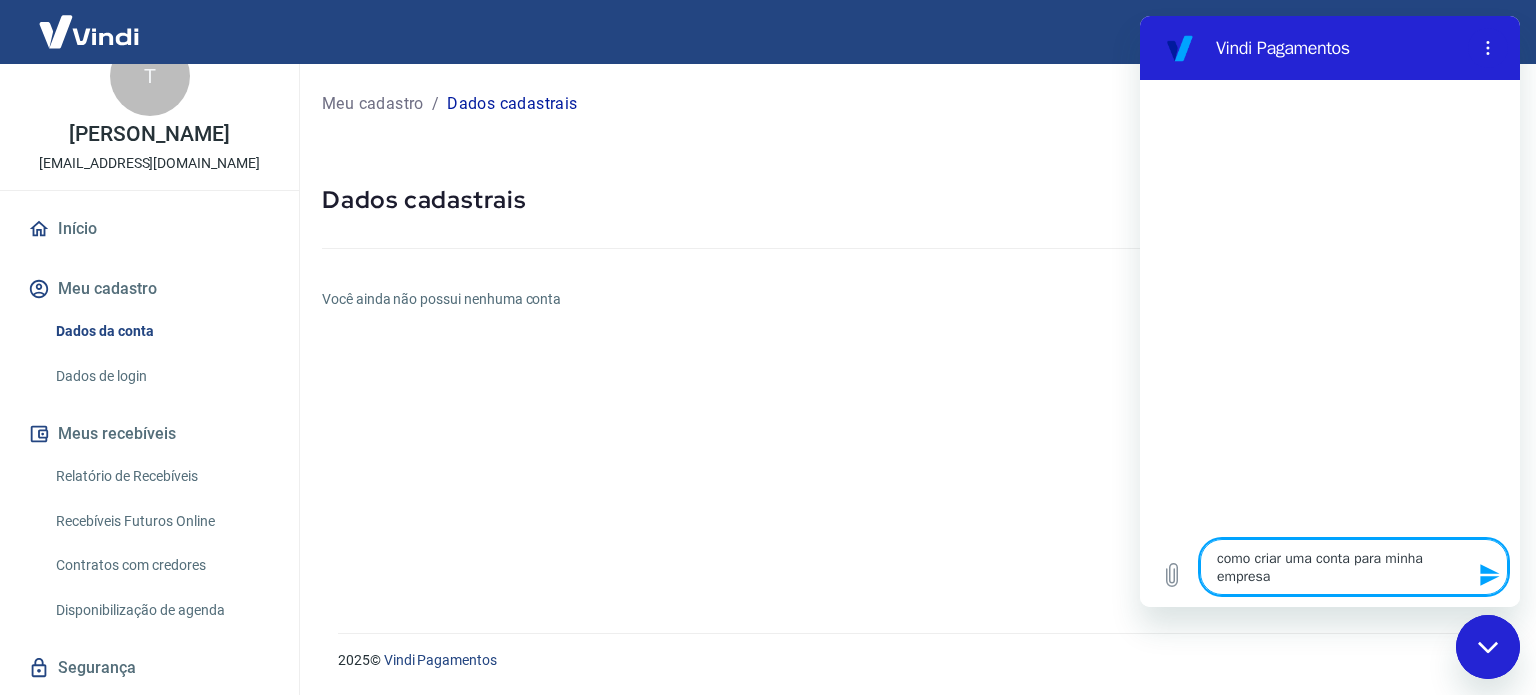 type on "como criar uma conta para minha empresa?" 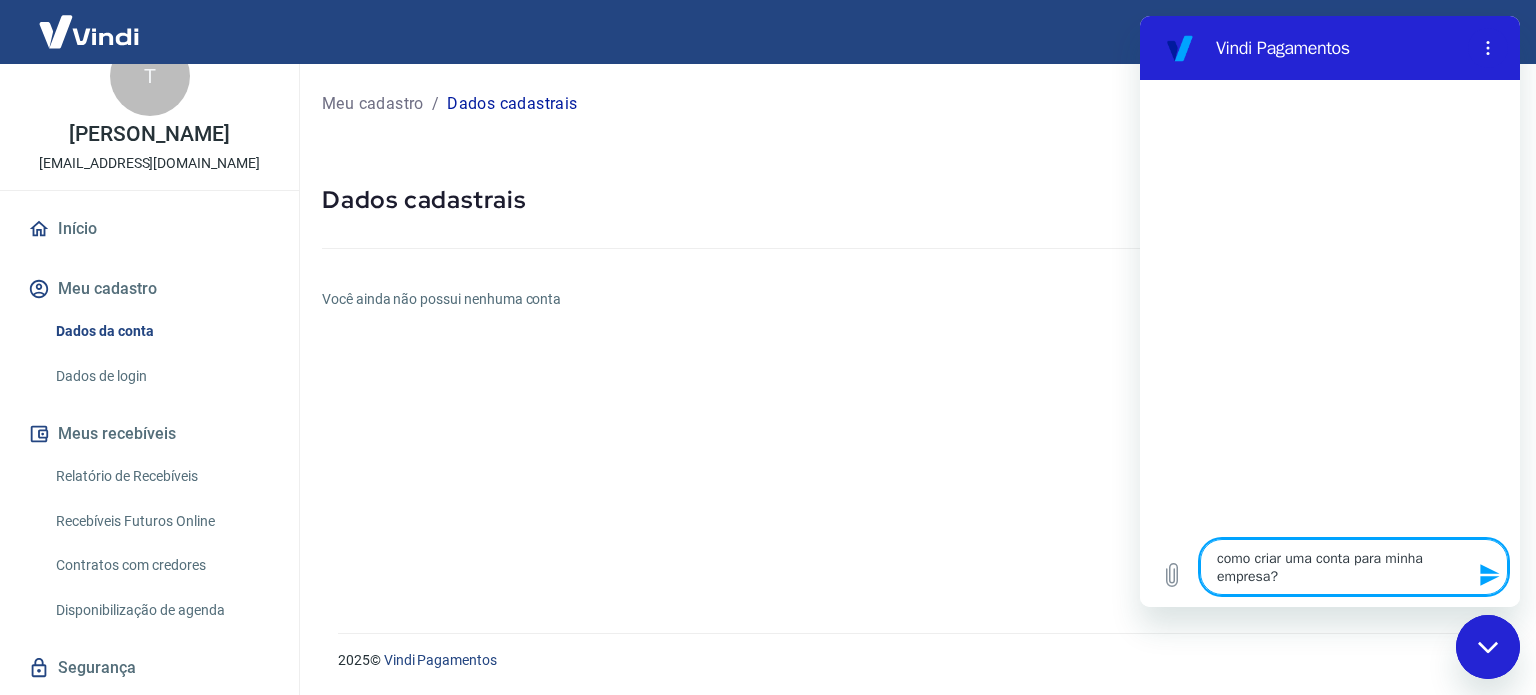 type 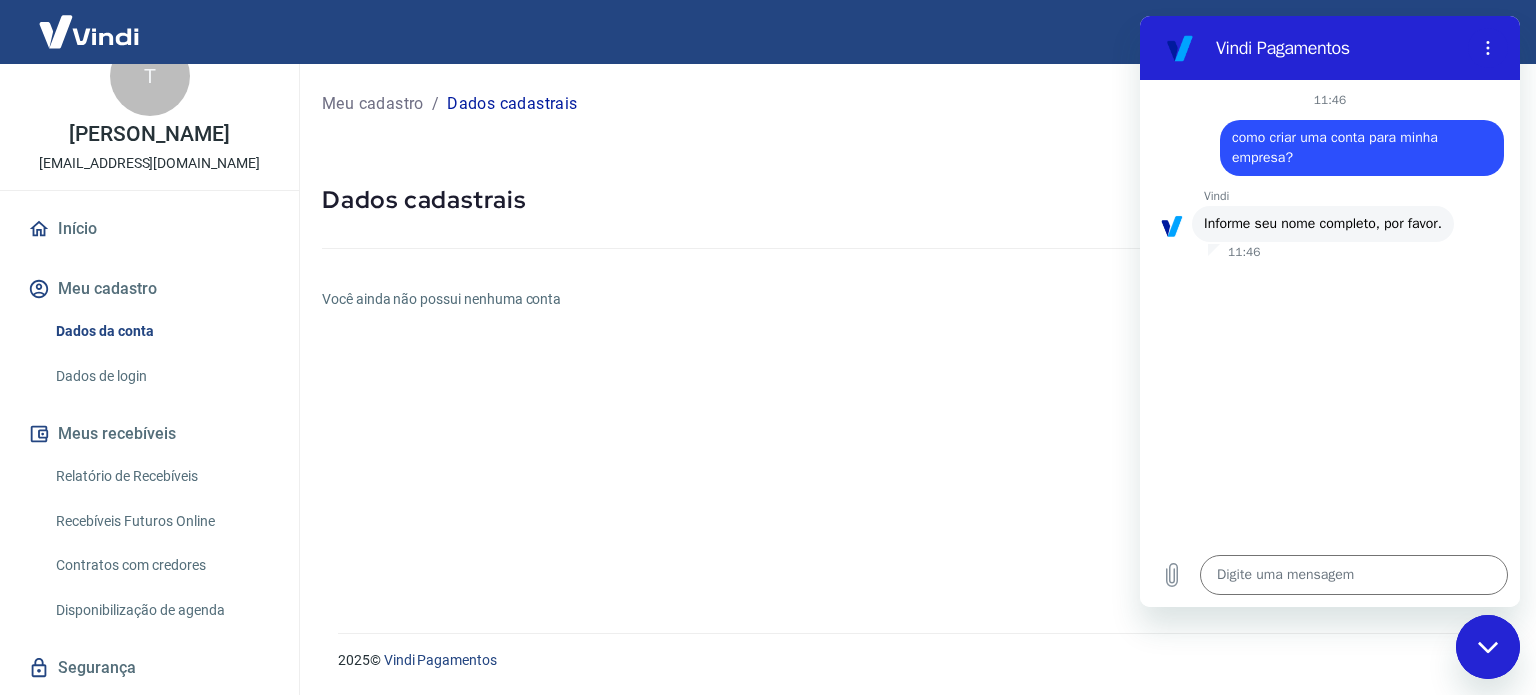 type on "x" 